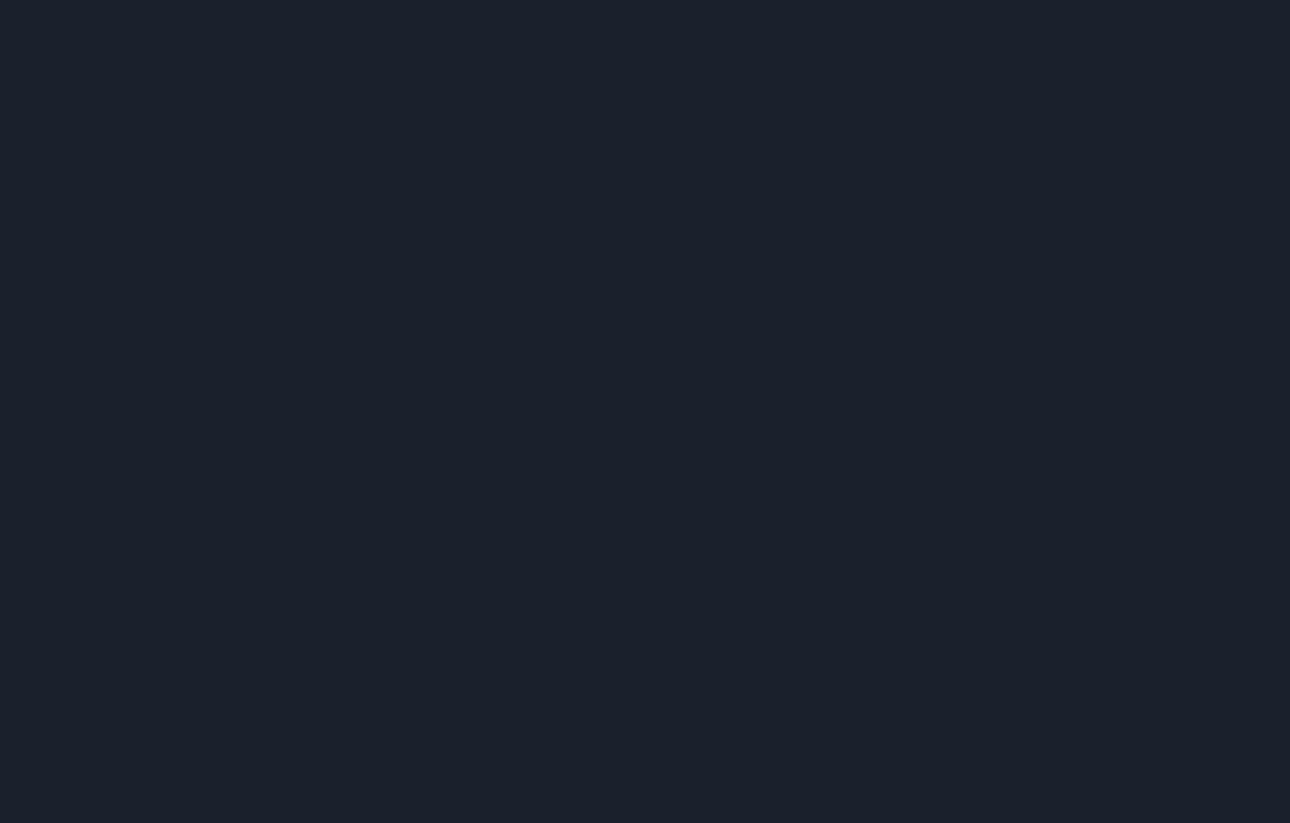 scroll, scrollTop: 0, scrollLeft: 0, axis: both 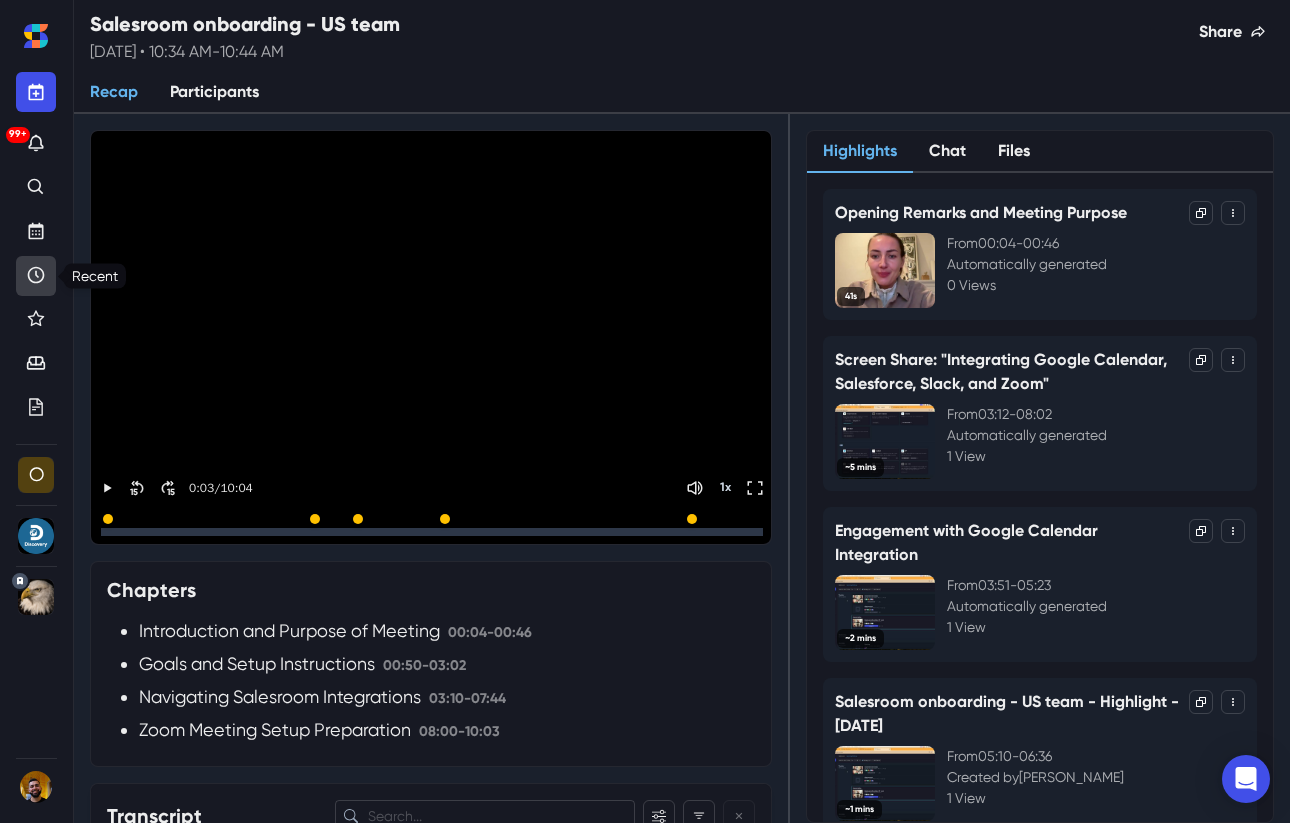 click at bounding box center [36, 276] 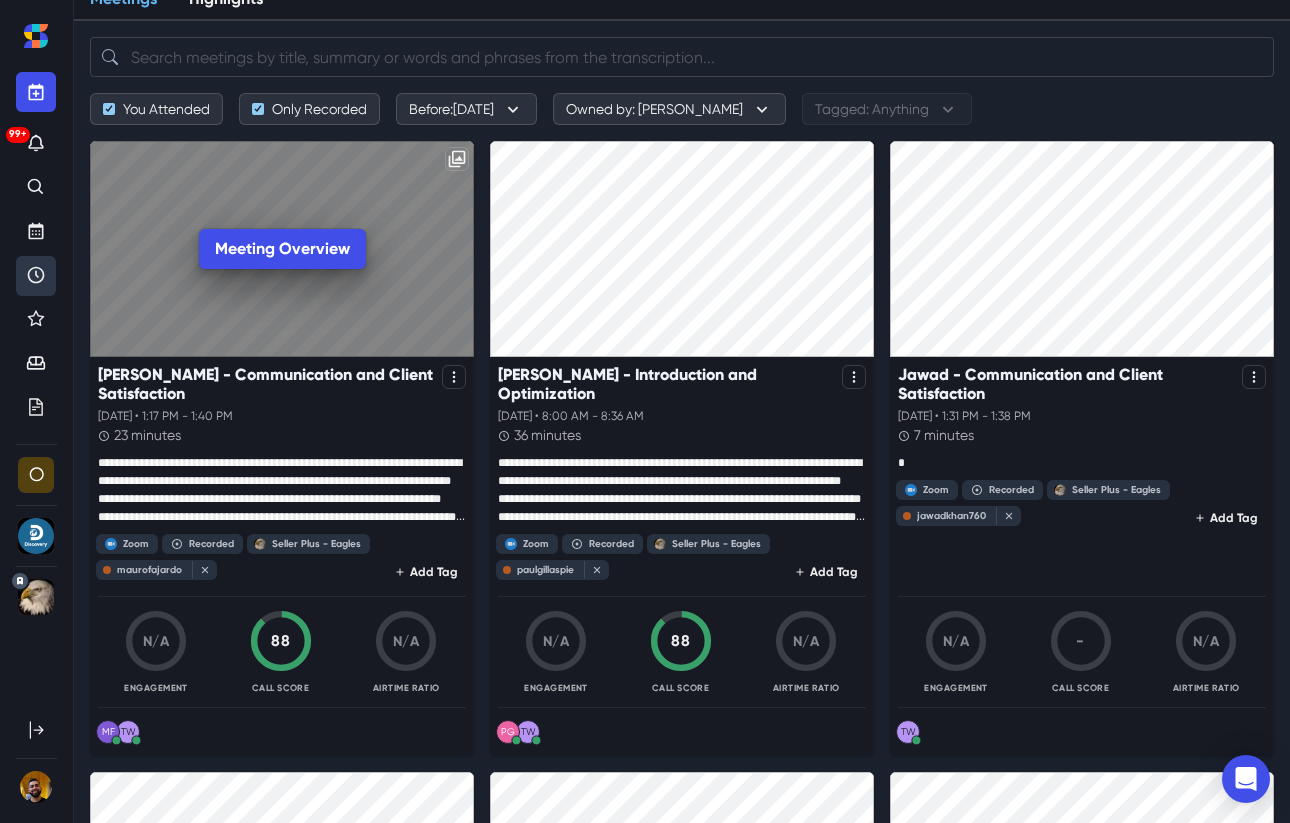 scroll, scrollTop: 0, scrollLeft: 0, axis: both 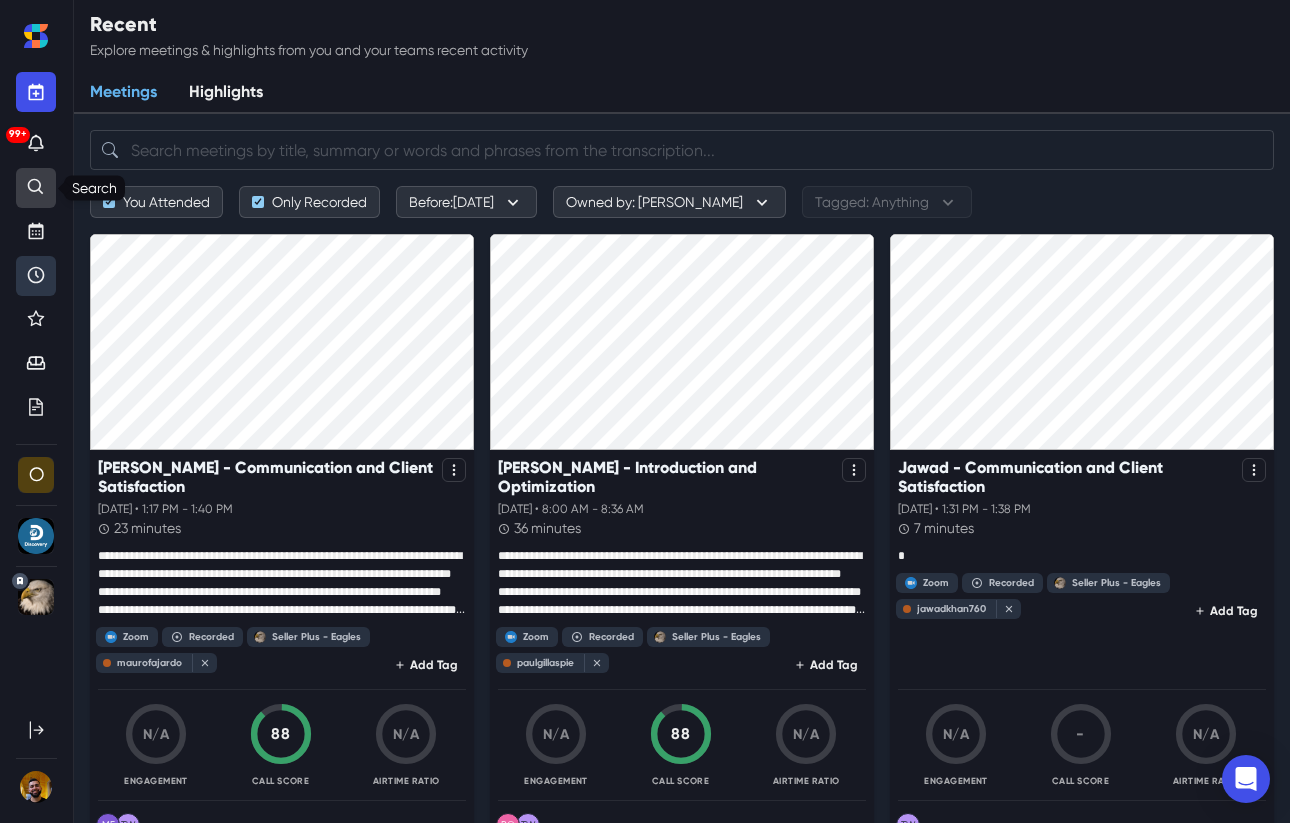 click 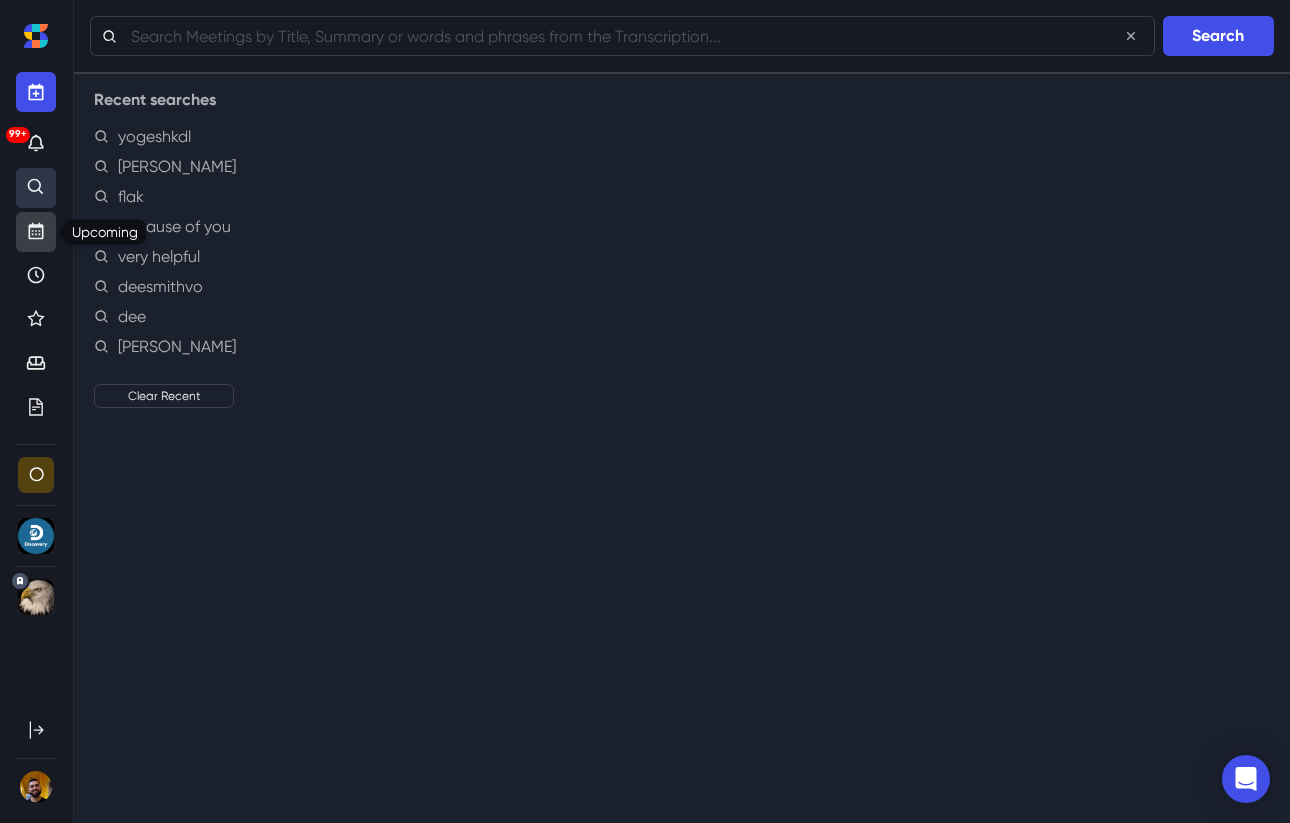 click 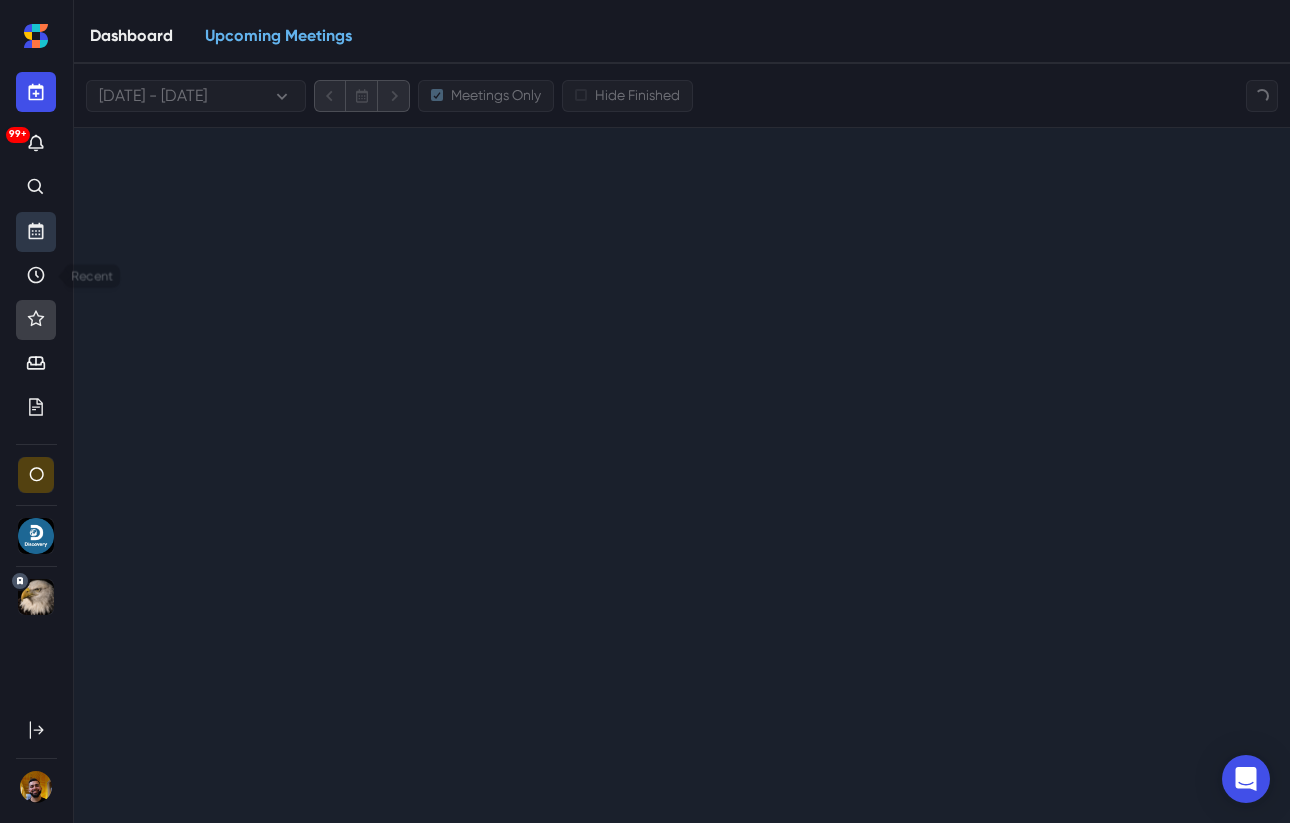 click at bounding box center [36, 320] 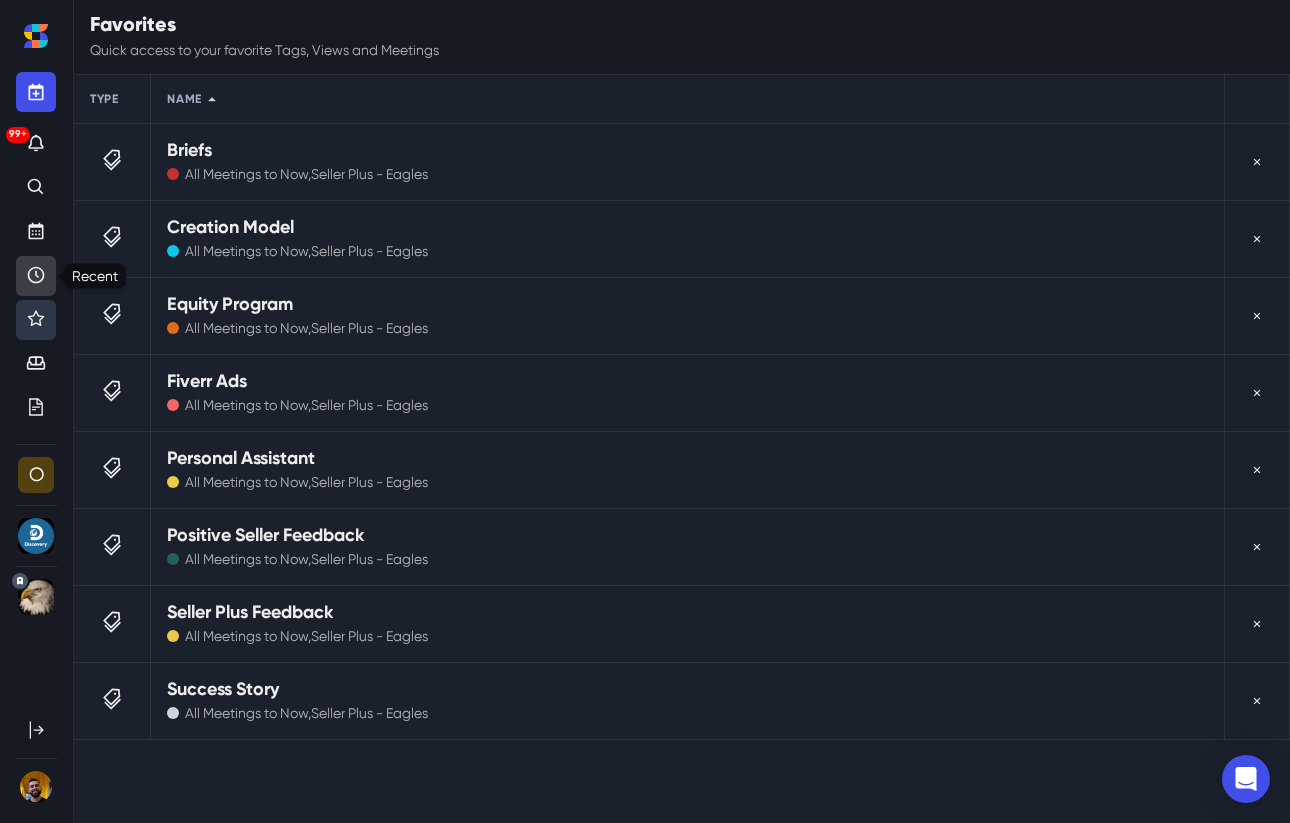 click at bounding box center (36, 276) 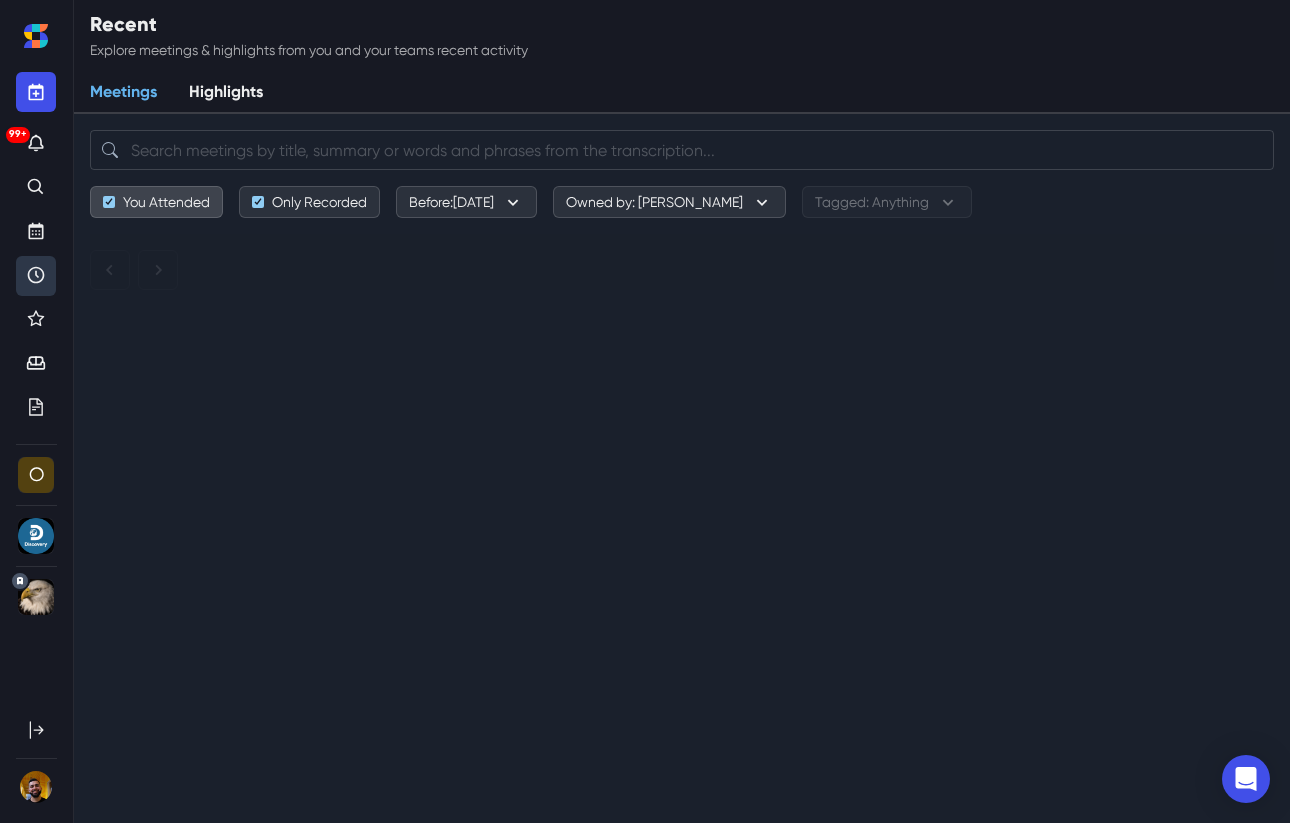 click on "You Attended" at bounding box center [156, 202] 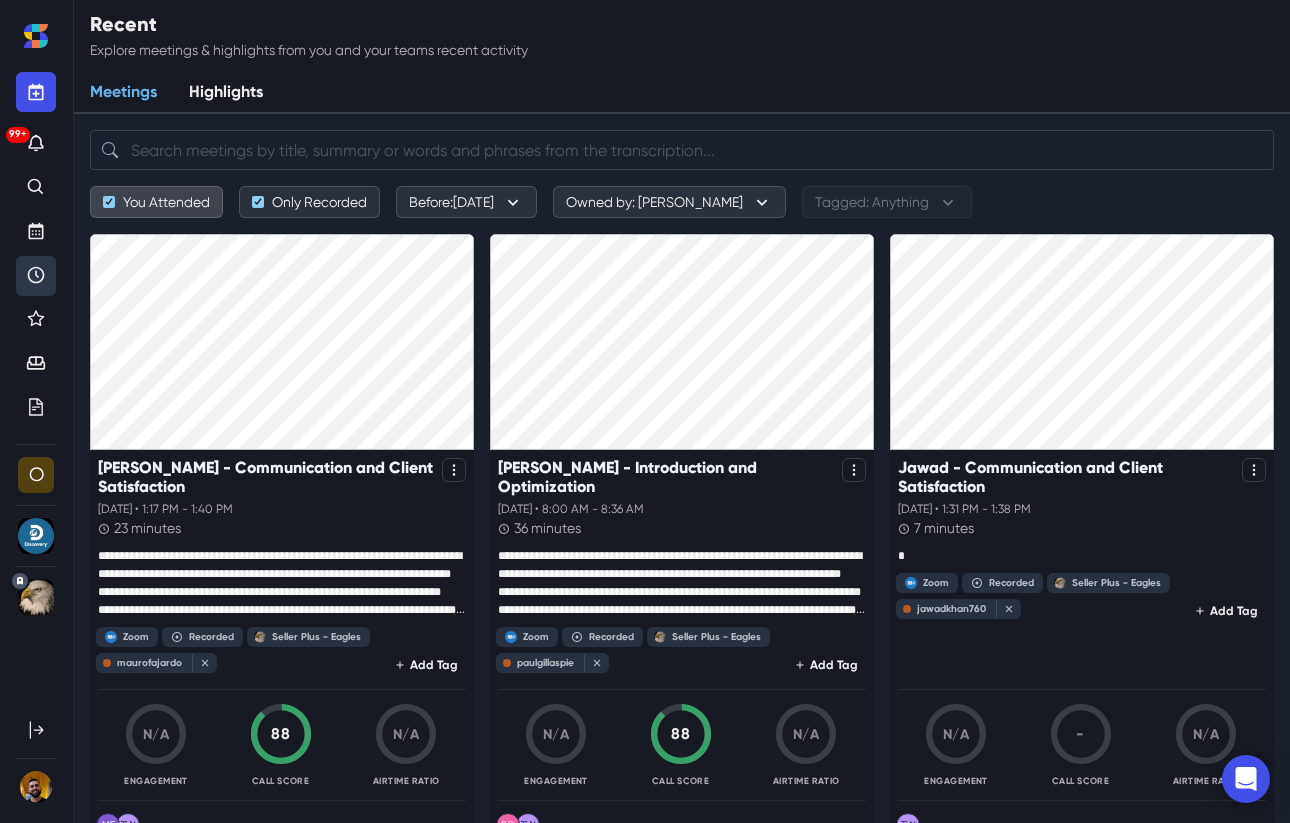 click on "You Attended" at bounding box center (156, 202) 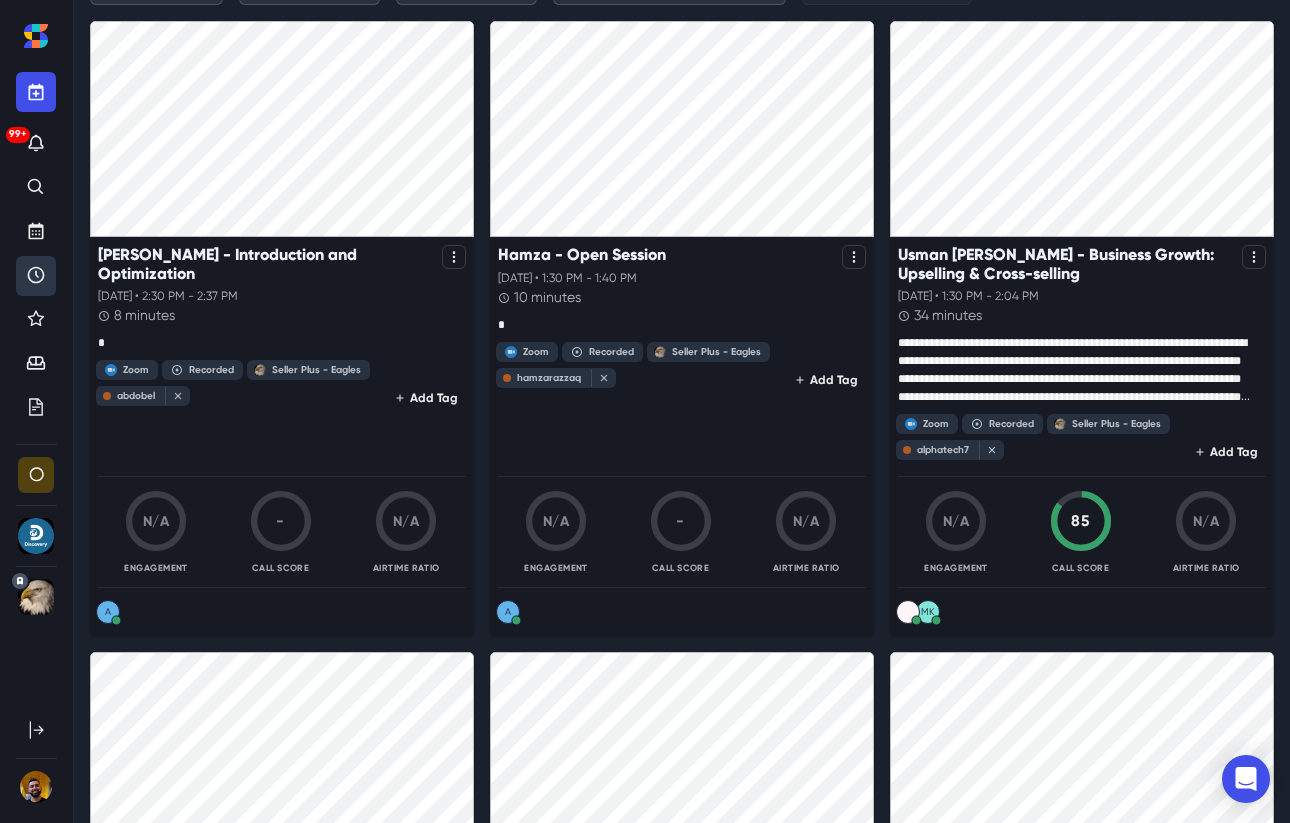scroll, scrollTop: 207, scrollLeft: 0, axis: vertical 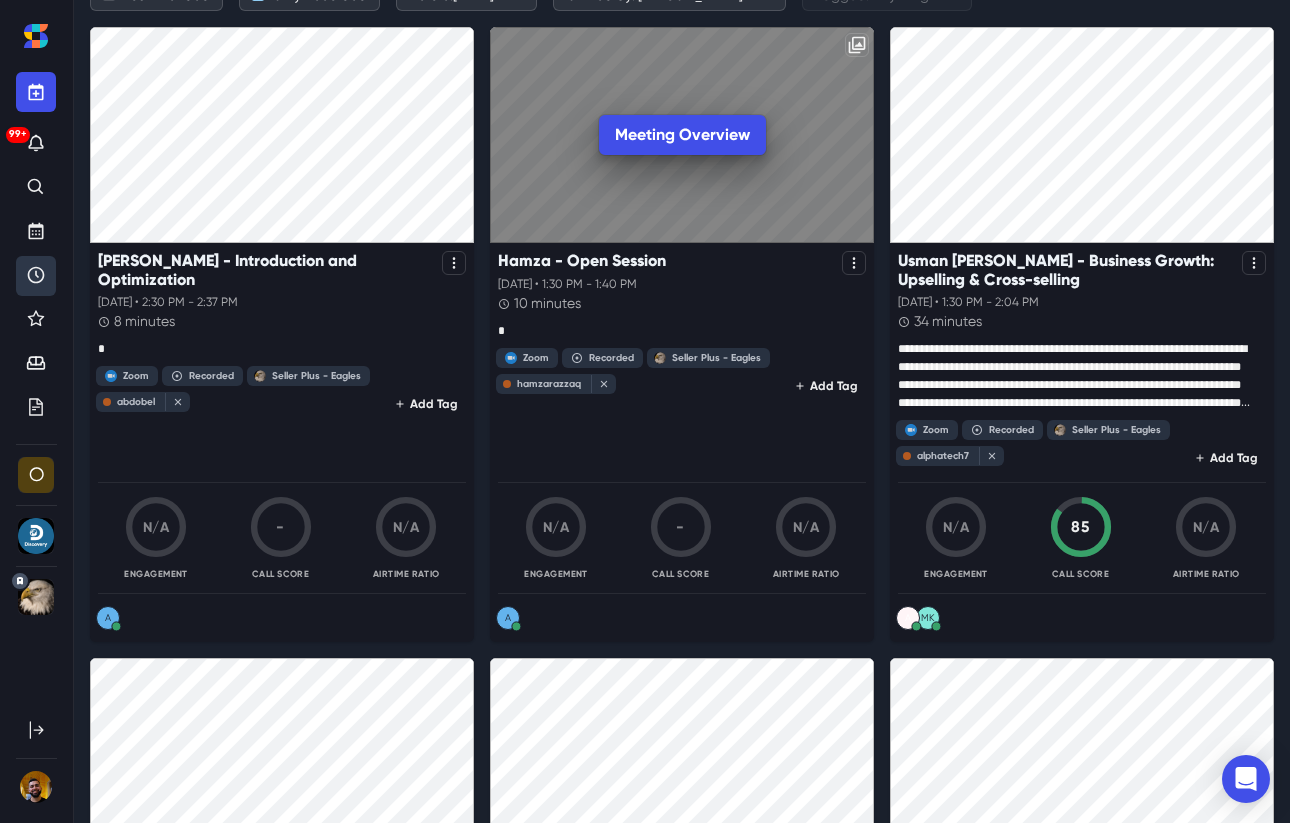 click on "Meeting Overview" at bounding box center [682, 135] 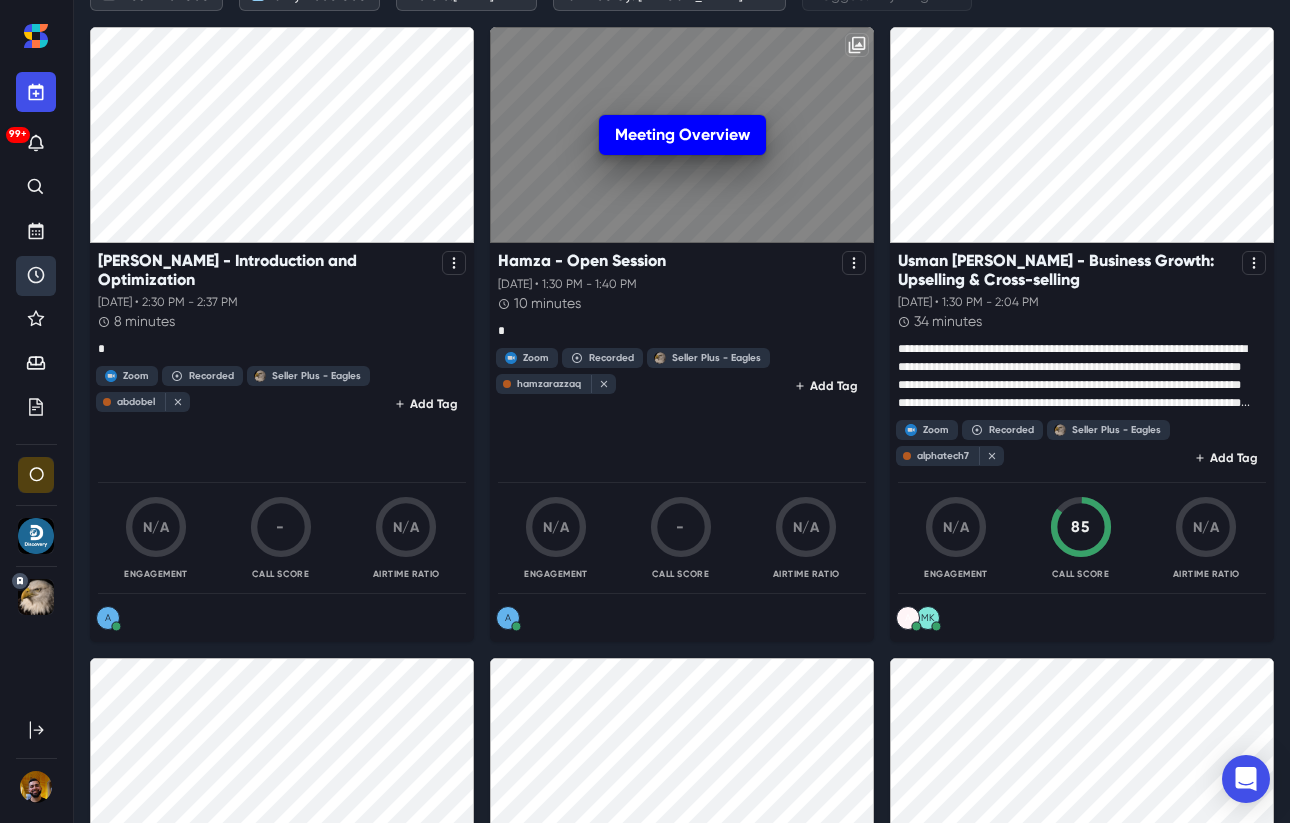 click on "Meeting Overview" at bounding box center (682, 135) 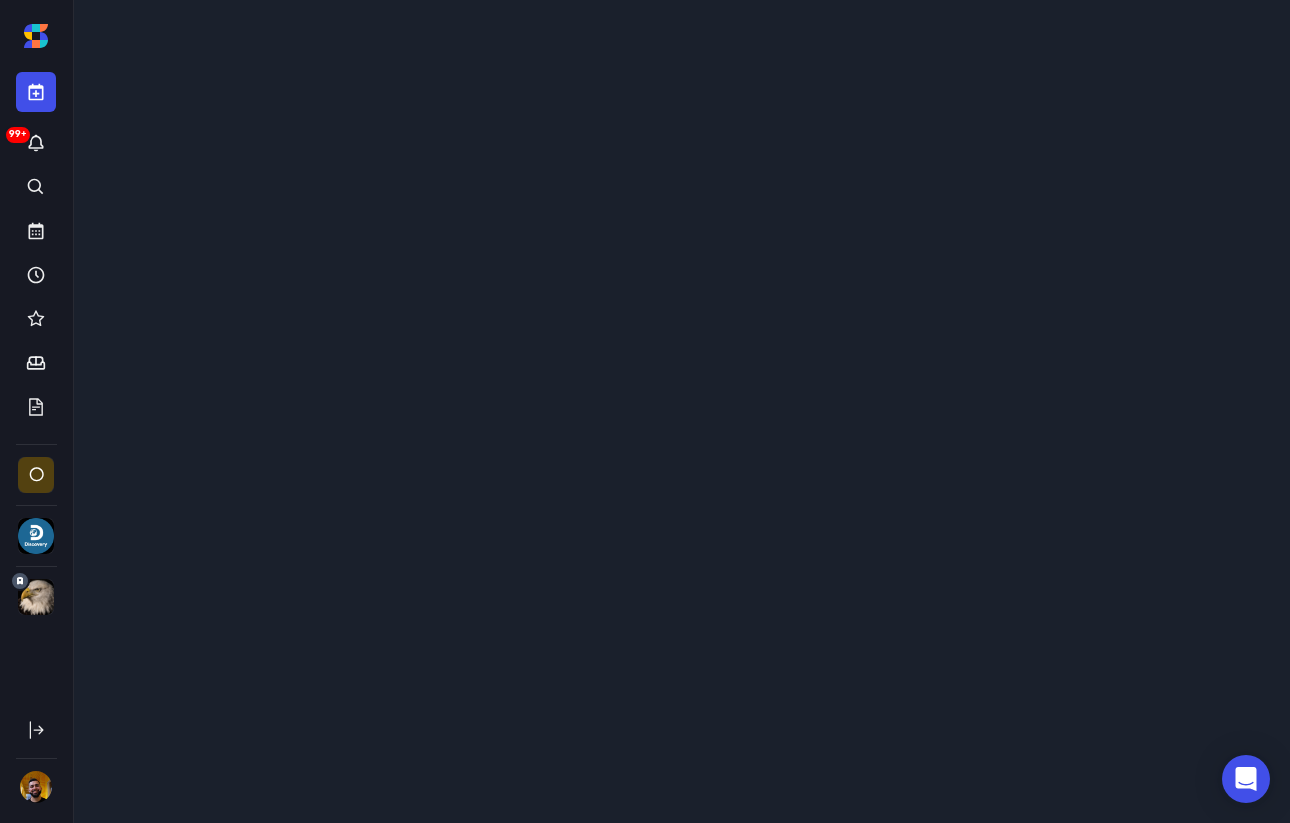scroll, scrollTop: 0, scrollLeft: 0, axis: both 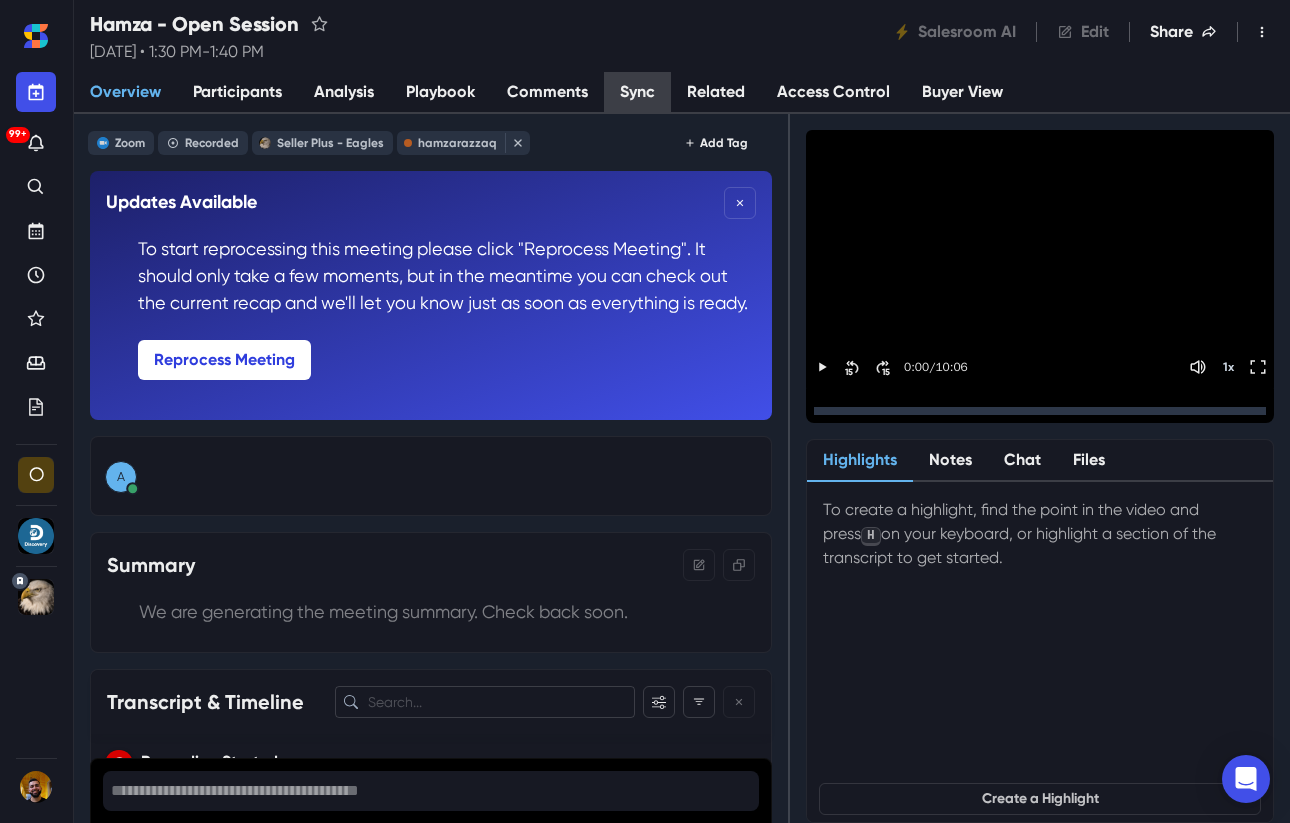 click on "Sync" at bounding box center (637, 93) 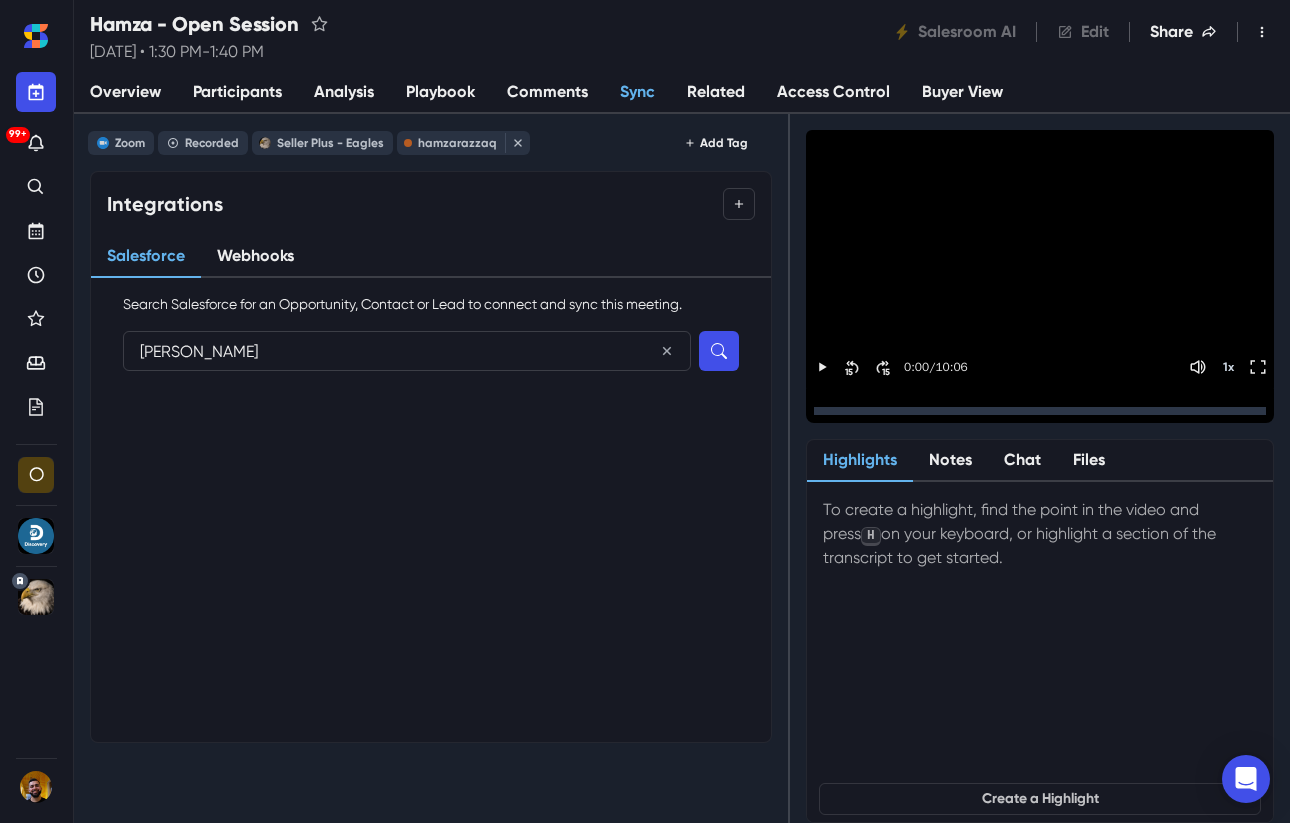 click at bounding box center (719, 351) 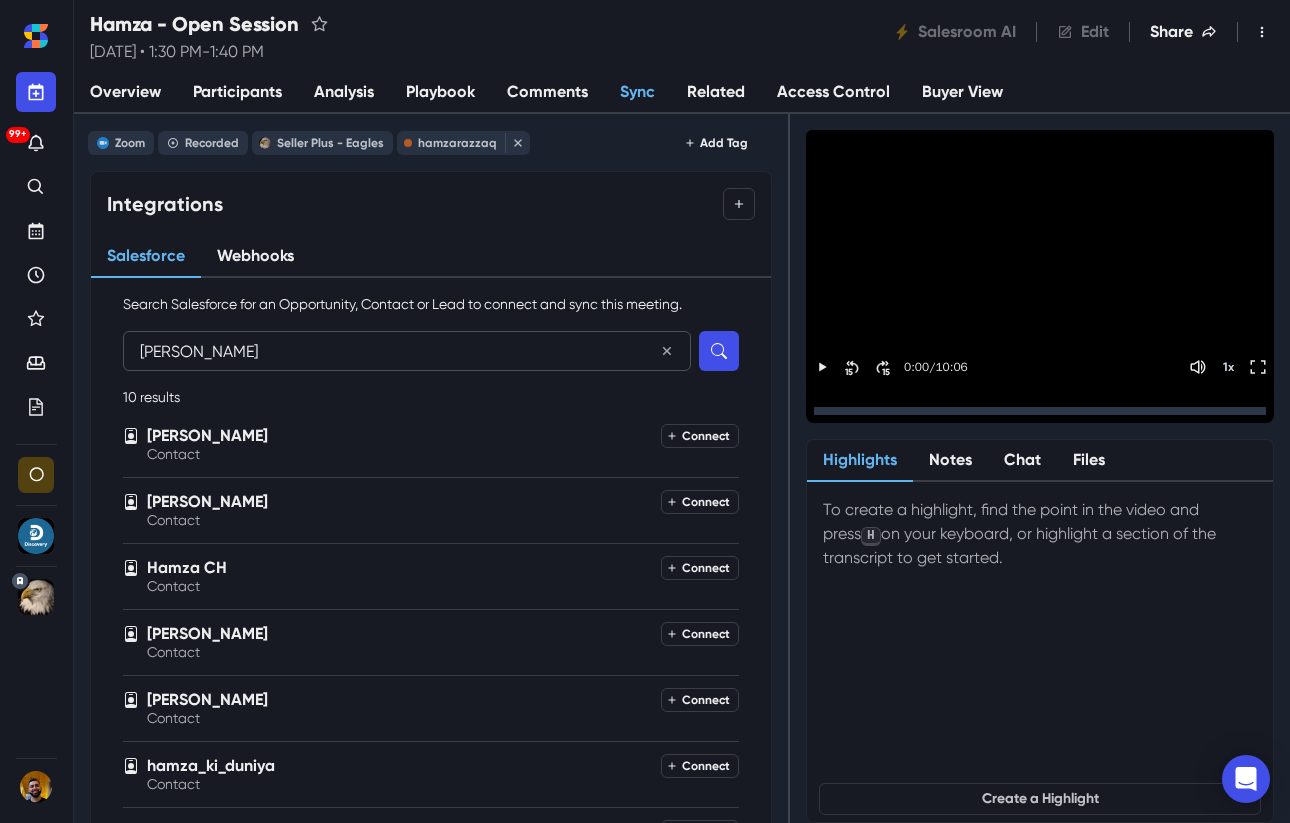 click on "[PERSON_NAME]" at bounding box center [407, 351] 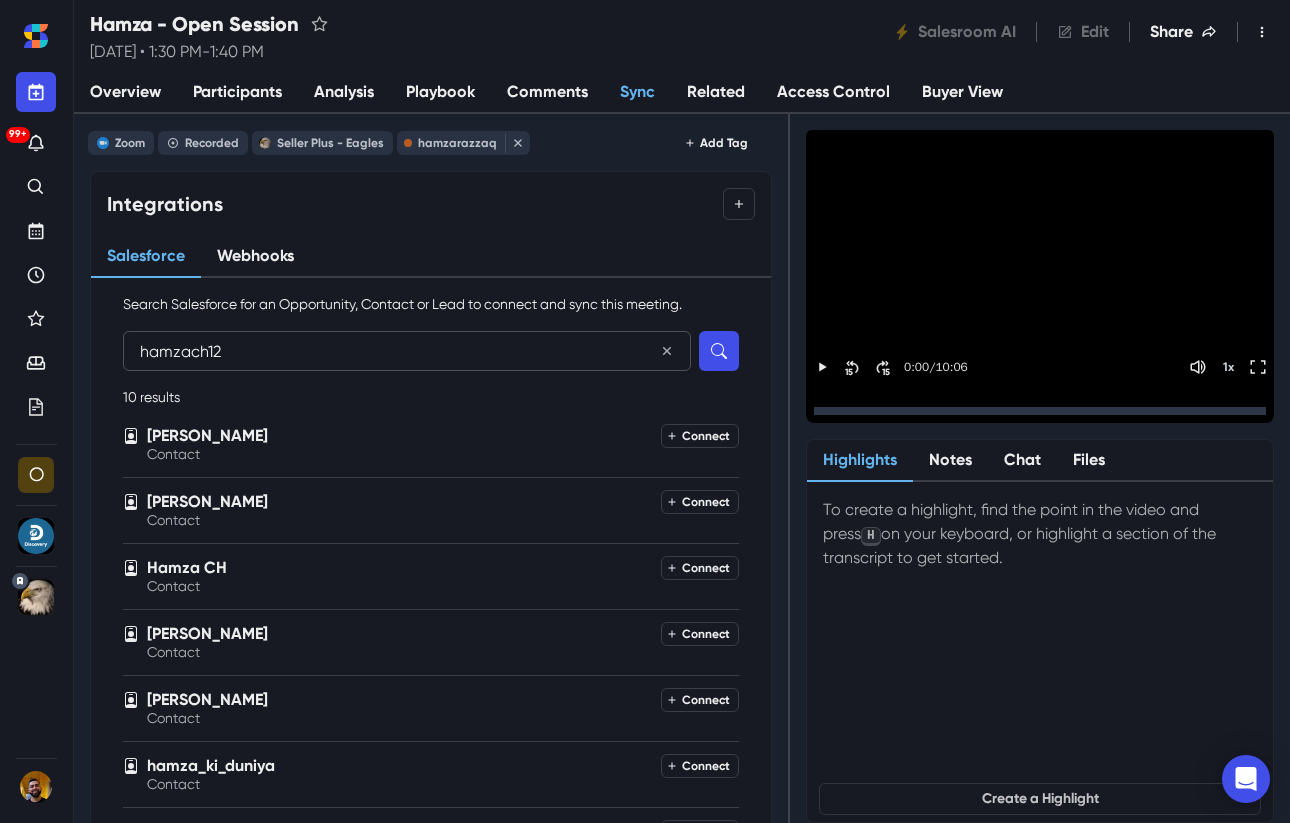 type on "hamzach12" 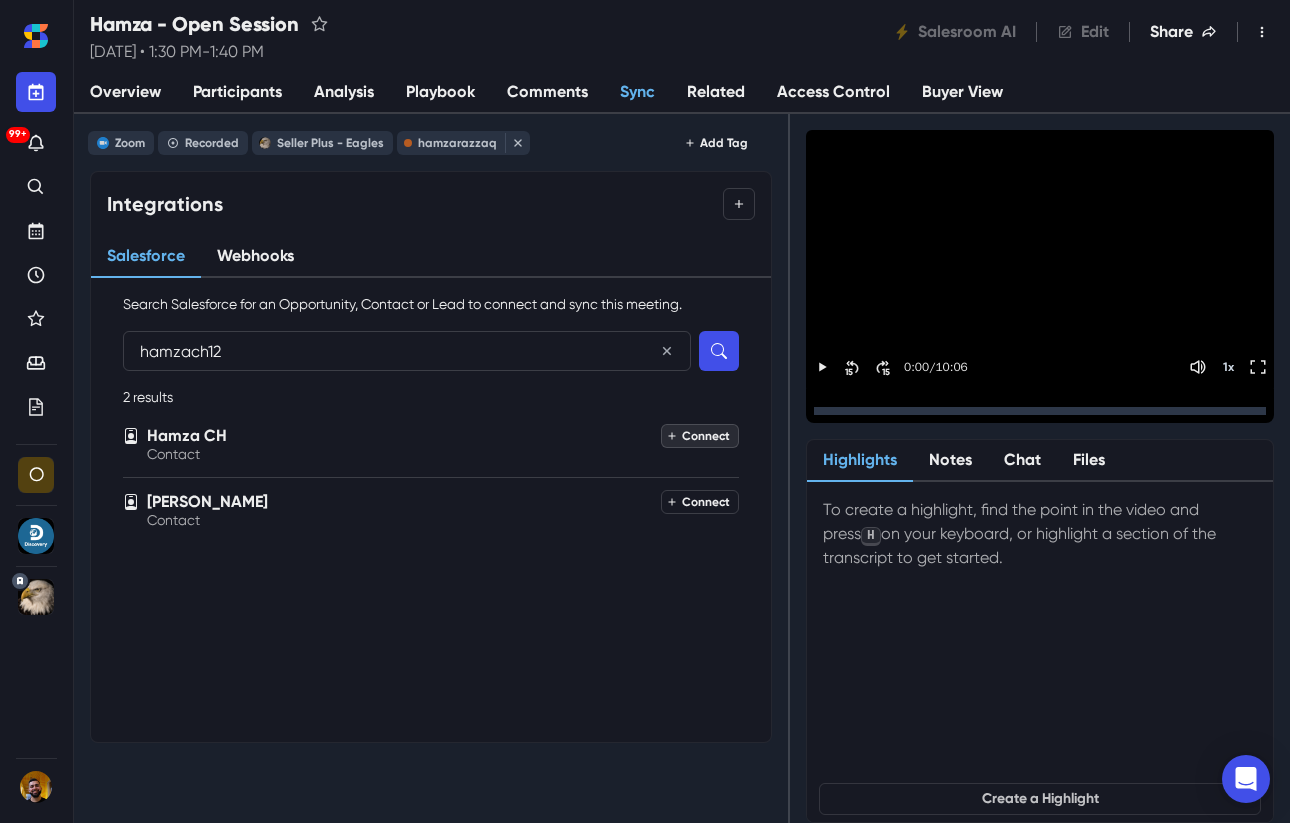 click on "Connect" at bounding box center (700, 436) 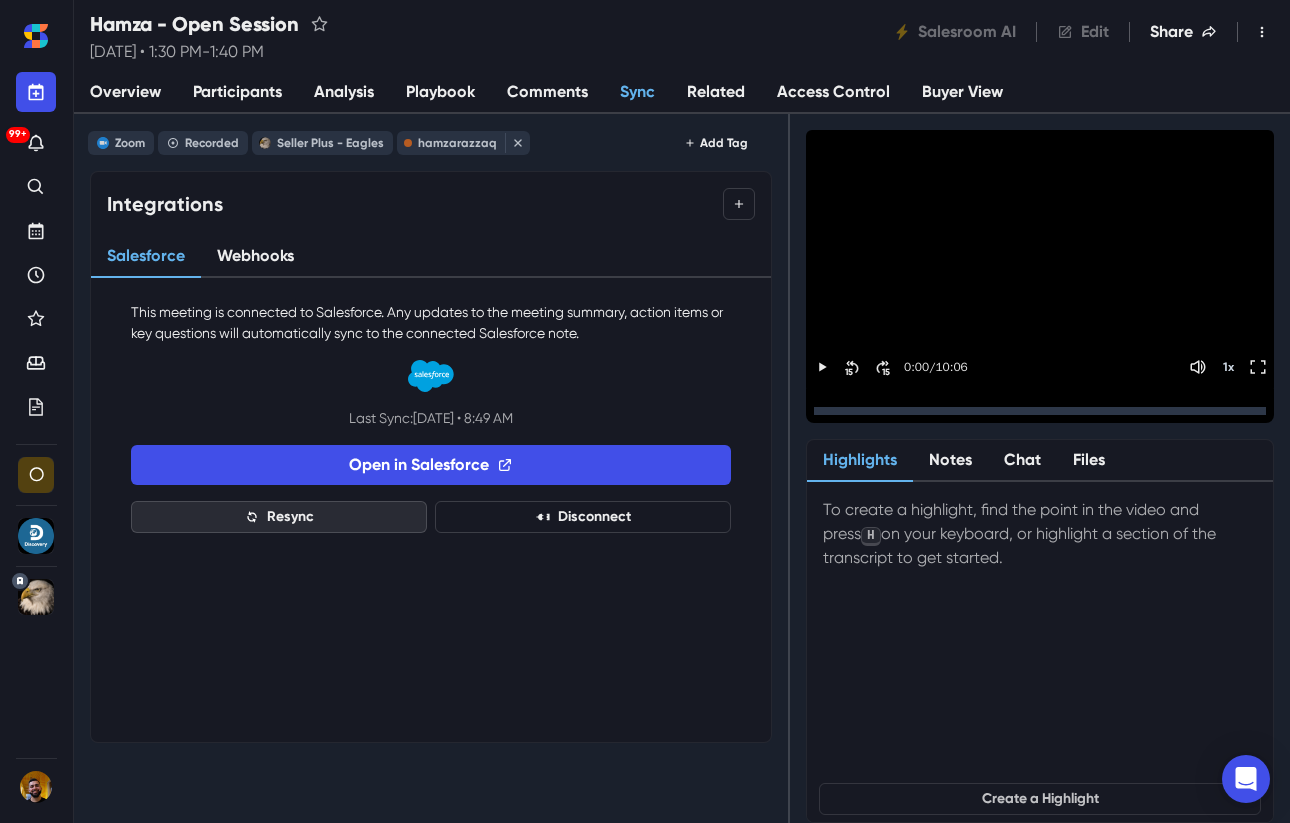 click on "Resync" at bounding box center [279, 517] 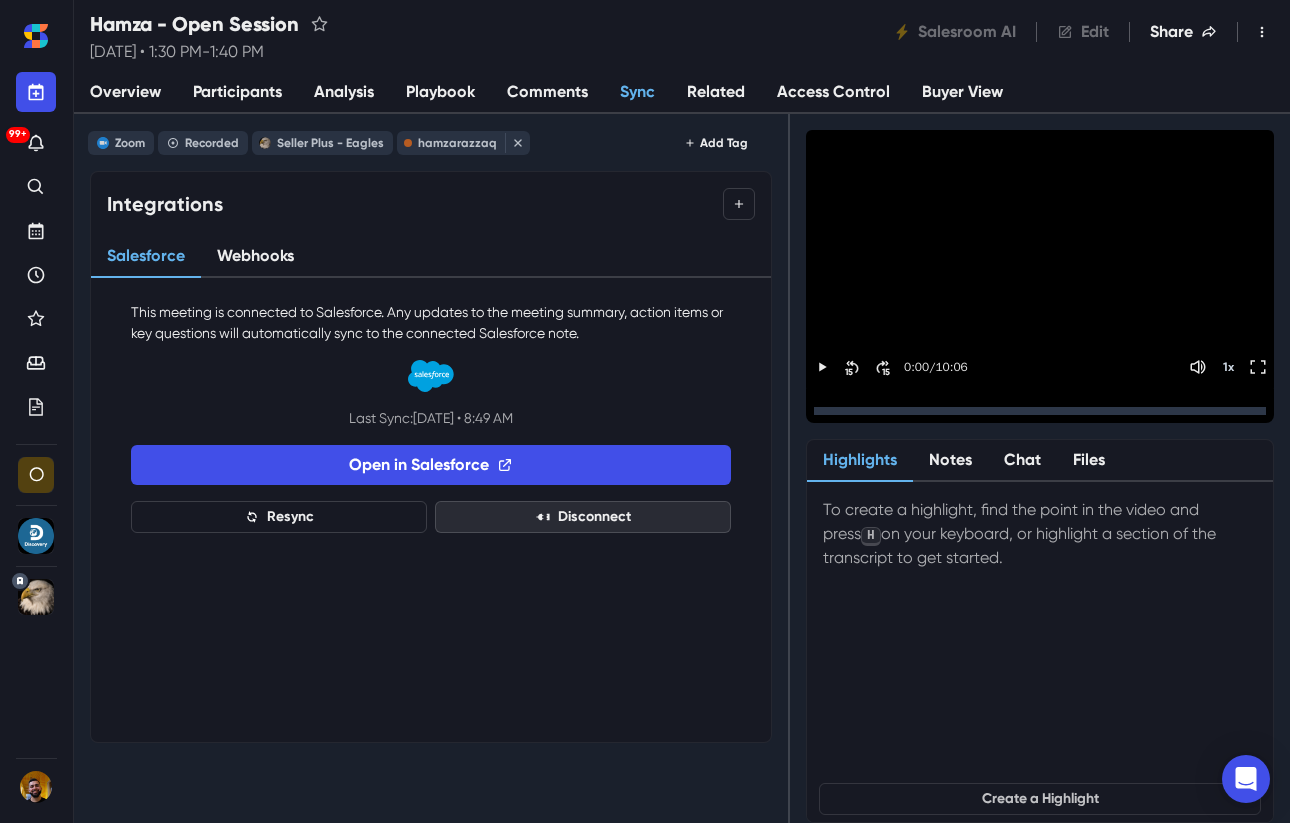 click on "Disconnect" at bounding box center [583, 517] 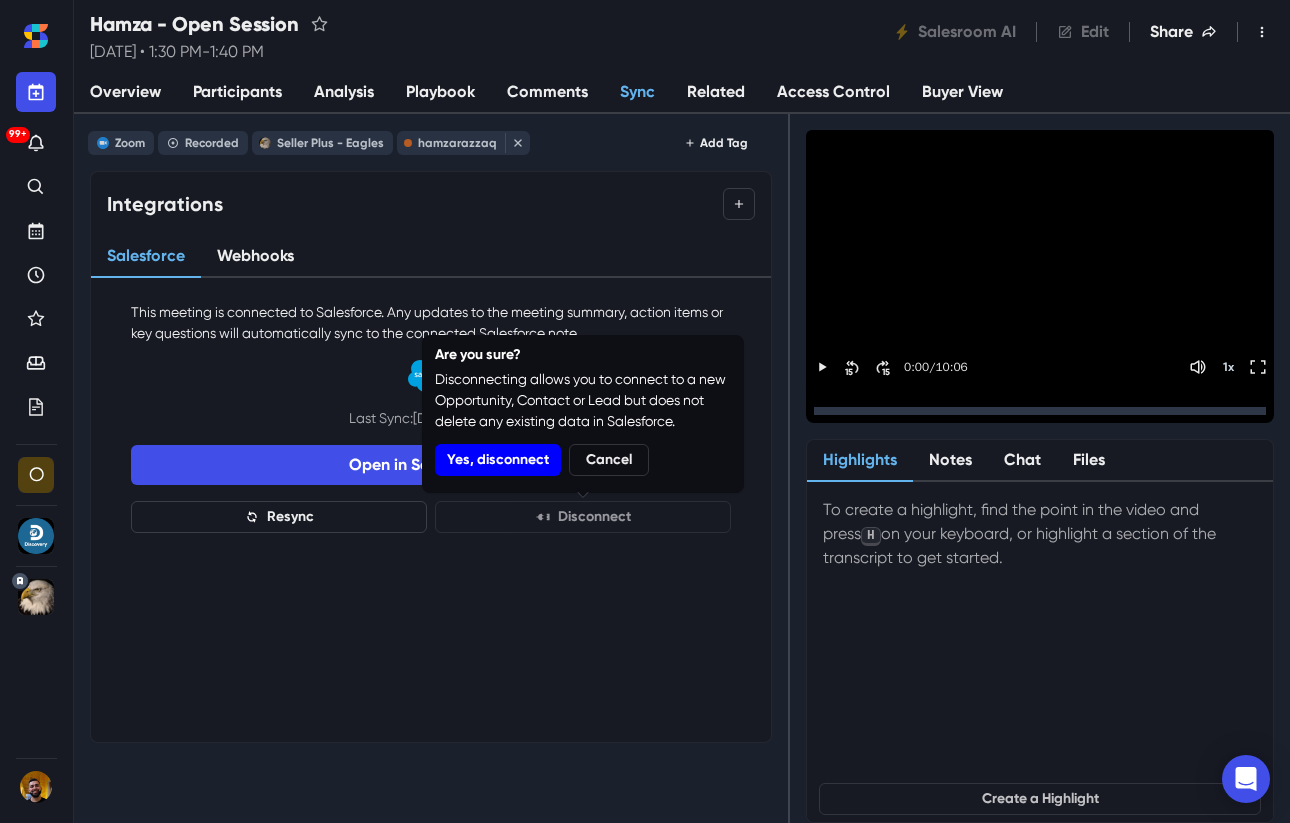 click on "Yes, disconnect" at bounding box center [498, 460] 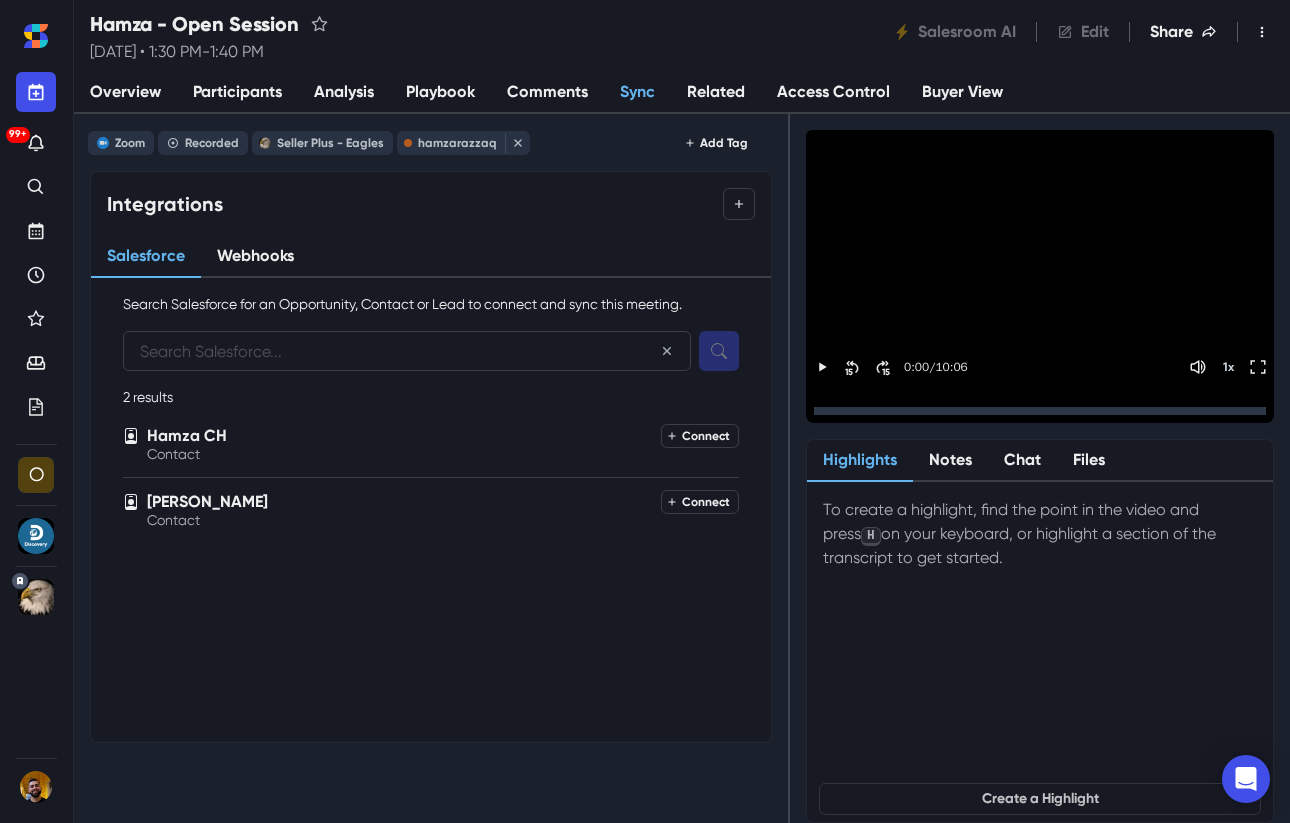 click on "Connect a Meeting Search Salesforce for an Opportunity, Contact or Lead to connect and sync this meeting. 2 results Hamza CH Contact Connect [PERSON_NAME] Contact Connect" at bounding box center (431, 412) 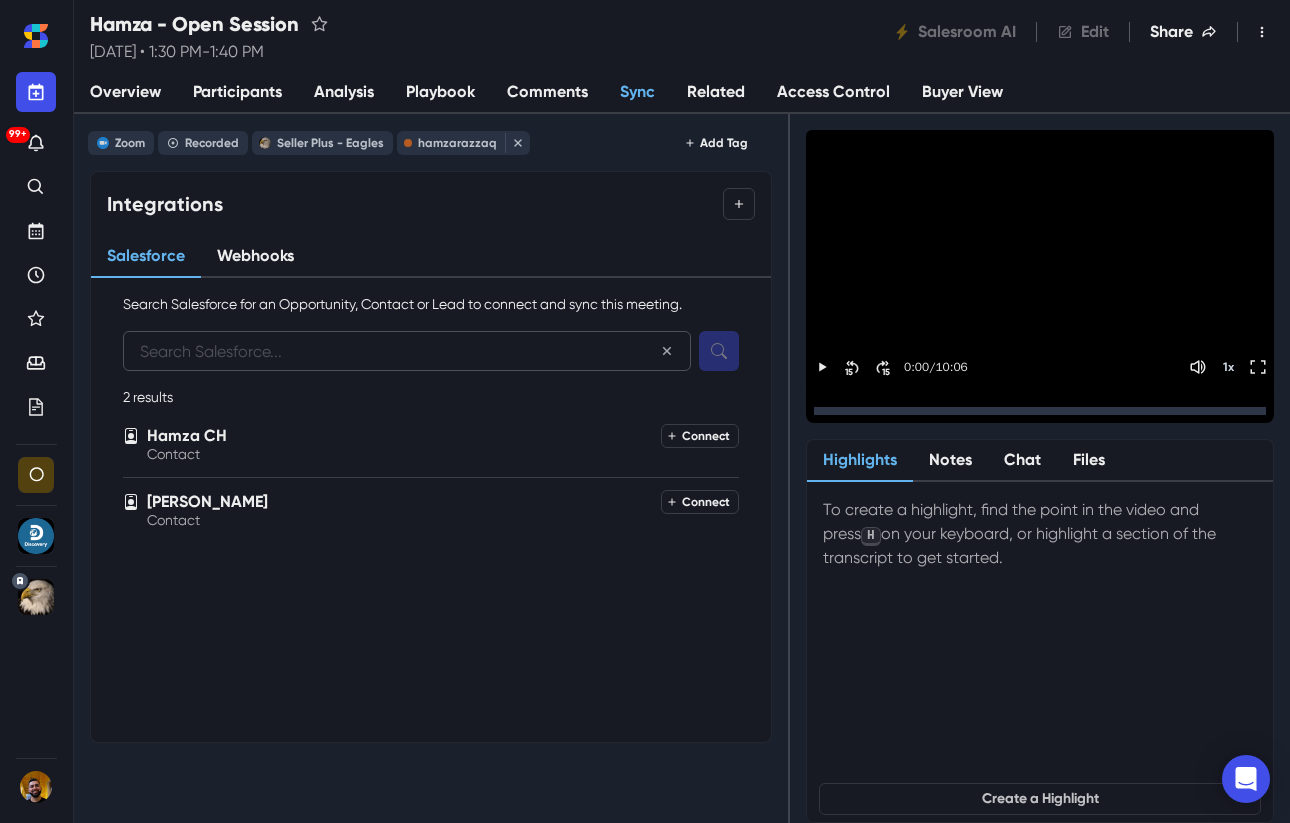click at bounding box center (407, 351) 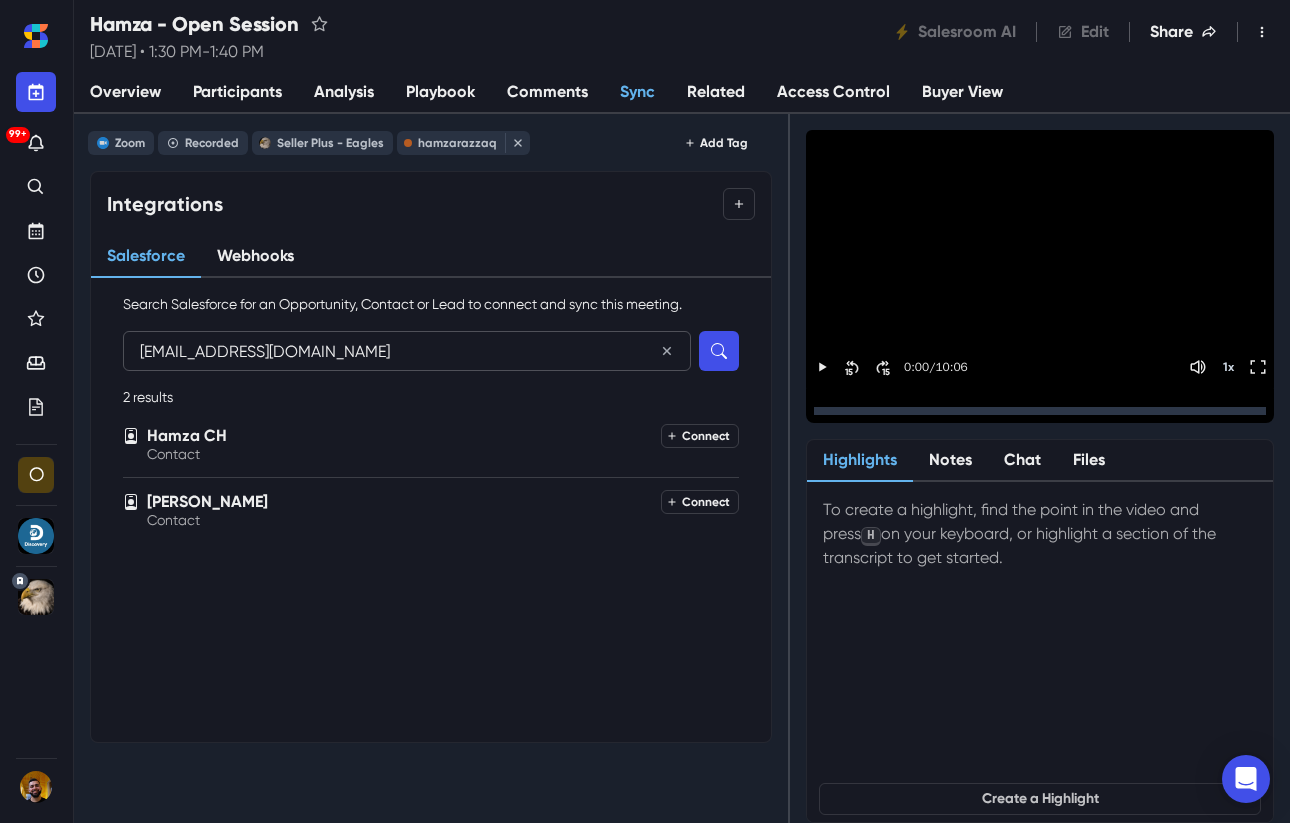 type on "[EMAIL_ADDRESS][DOMAIN_NAME]" 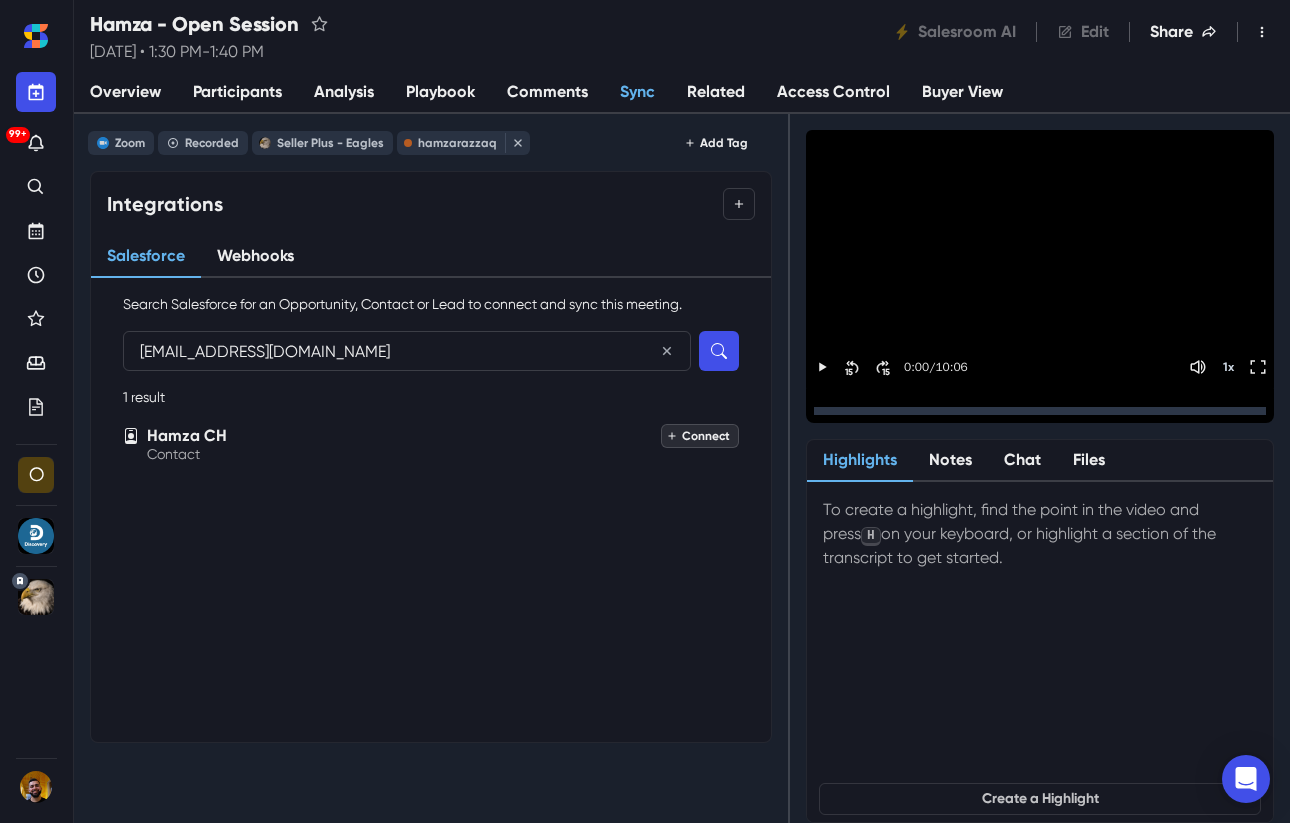 click on "Connect" at bounding box center (700, 436) 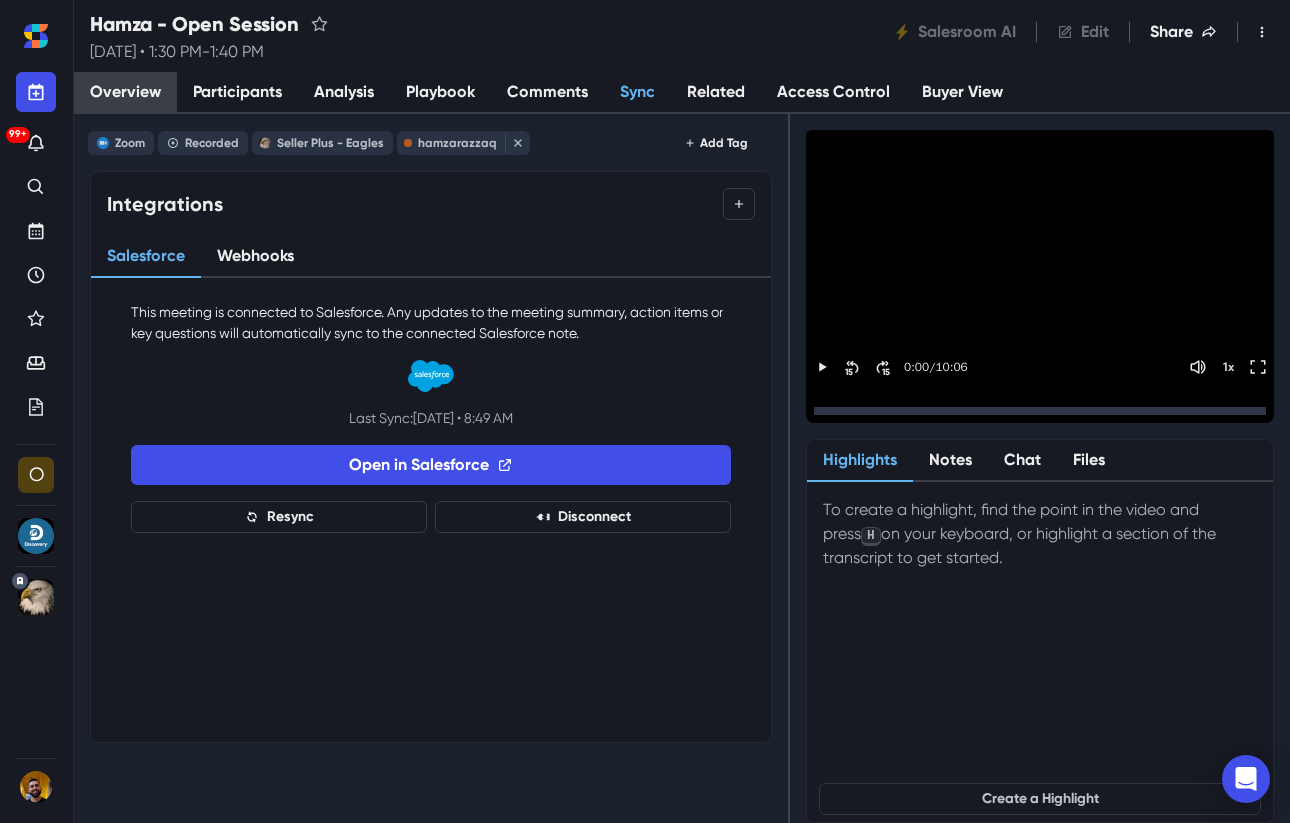 click on "Overview" at bounding box center (125, 92) 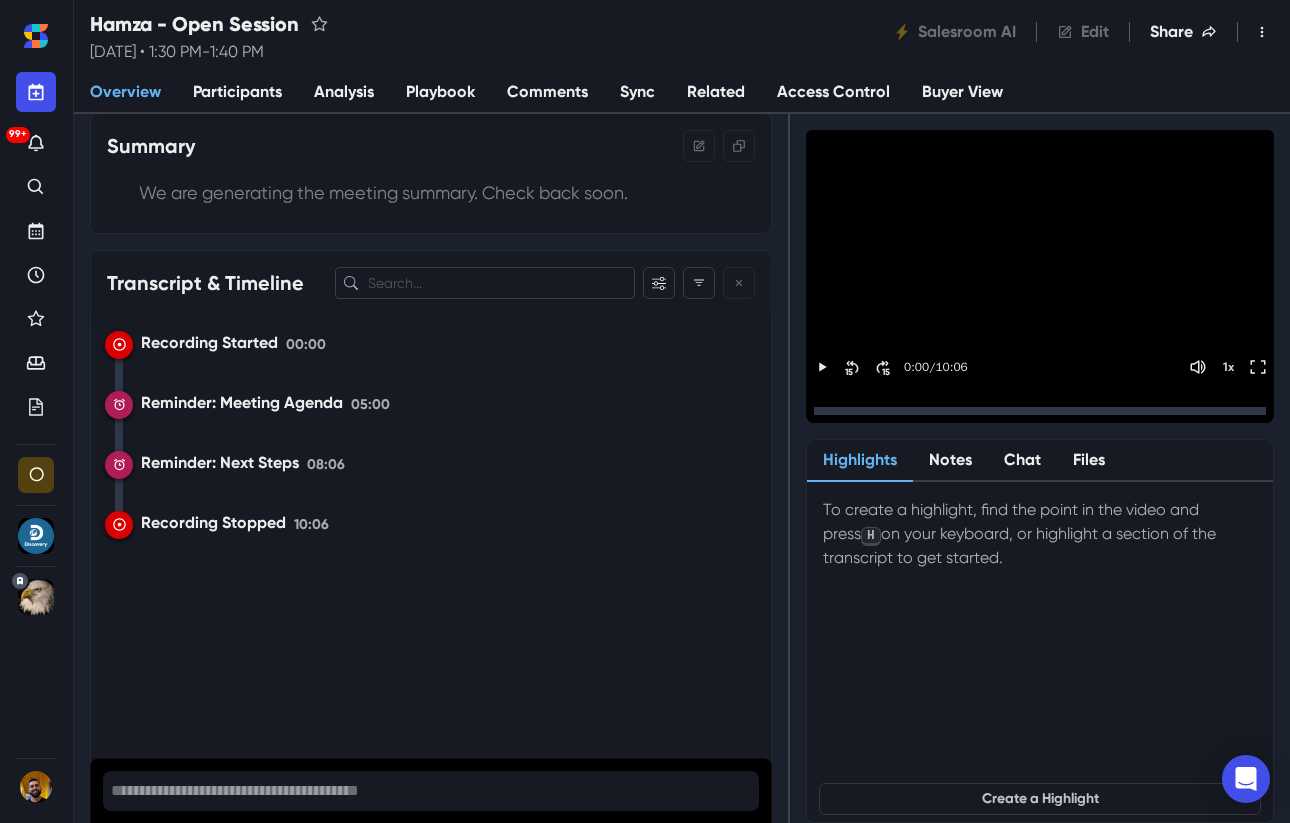 scroll, scrollTop: 0, scrollLeft: 0, axis: both 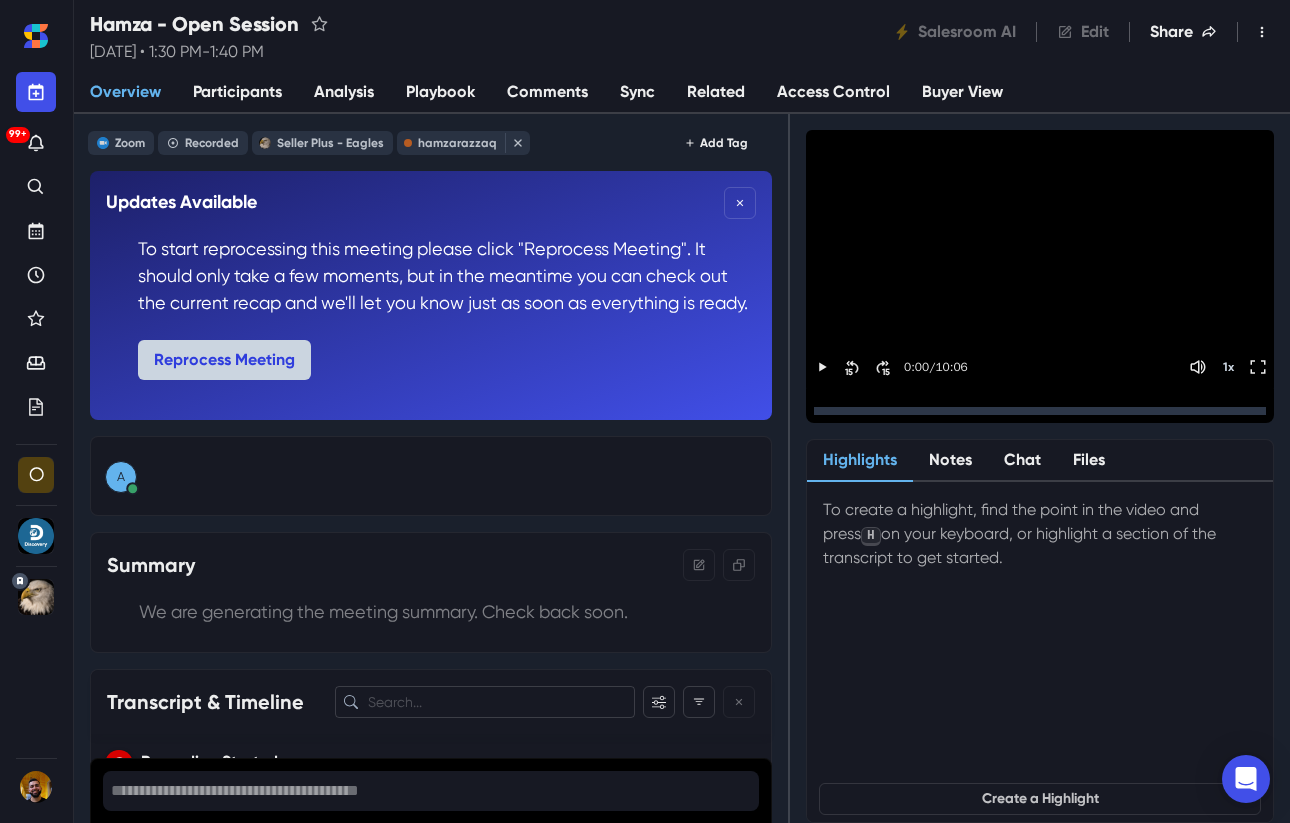 click on "Reprocess Meeting" at bounding box center (224, 360) 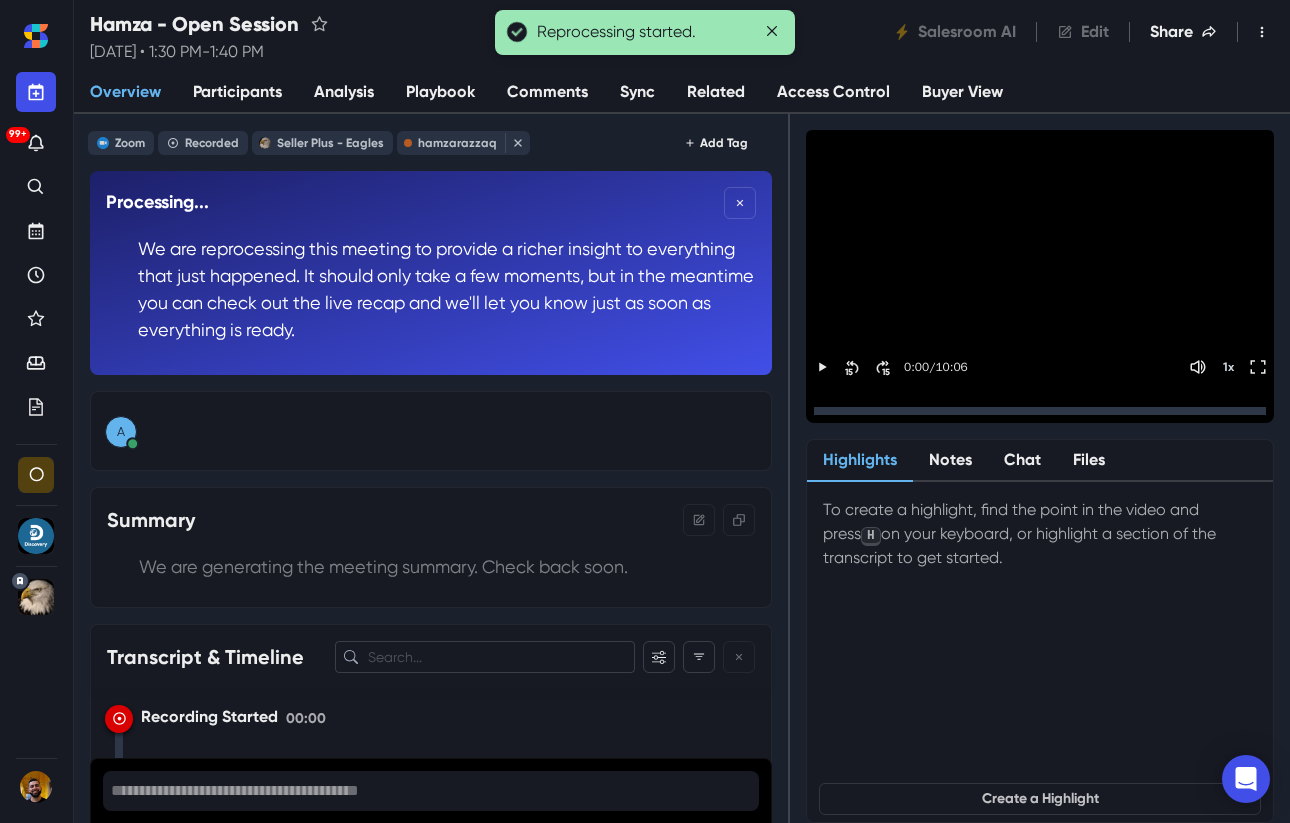 click on "Sync" at bounding box center [637, 93] 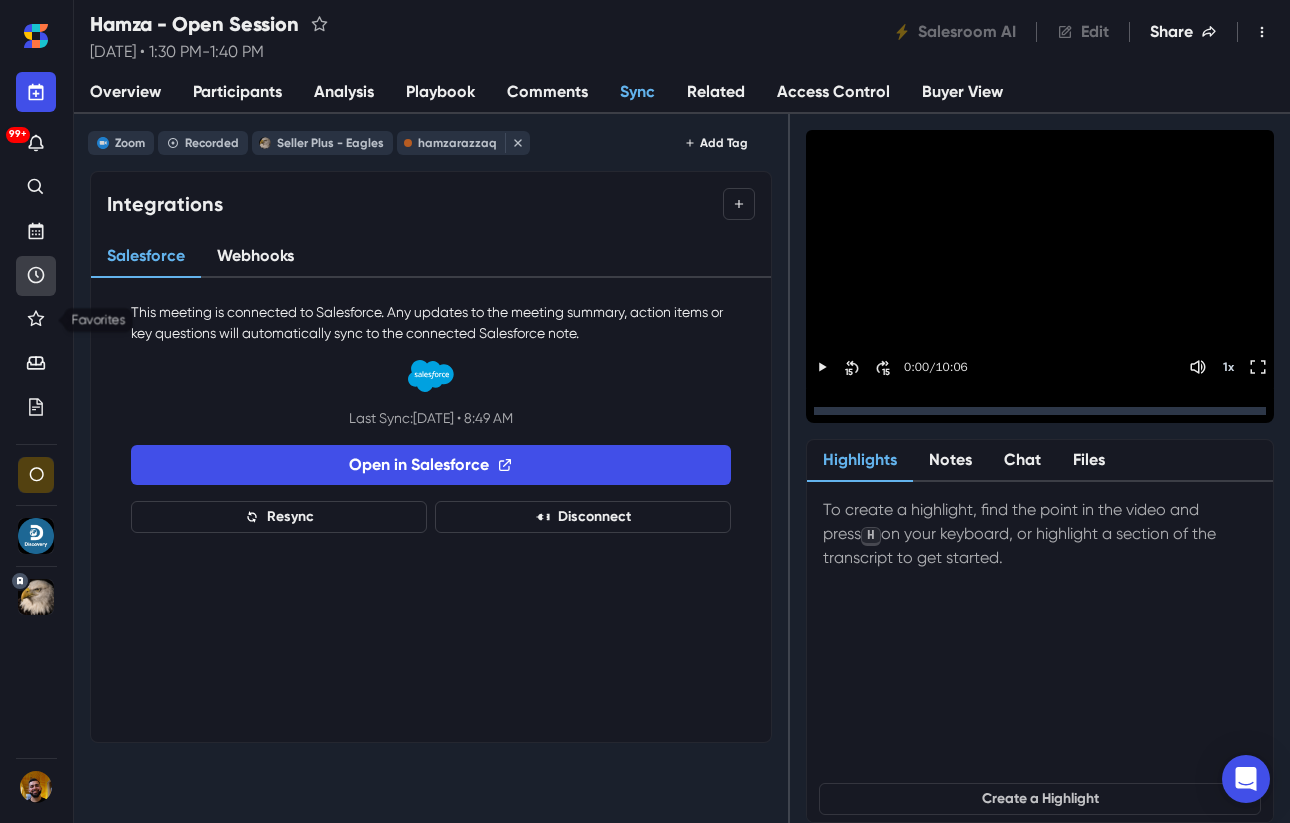click at bounding box center (36, 276) 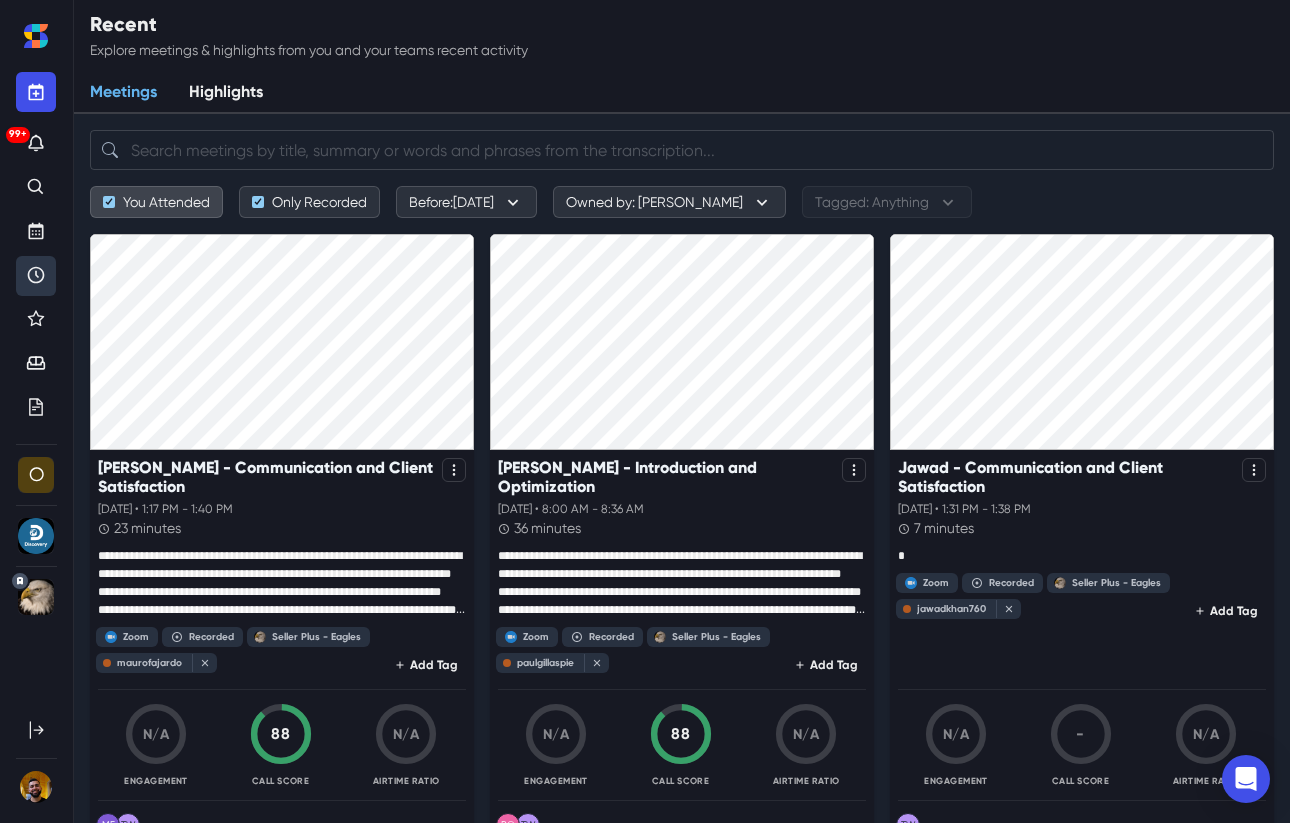 click on "You Attended" at bounding box center [156, 202] 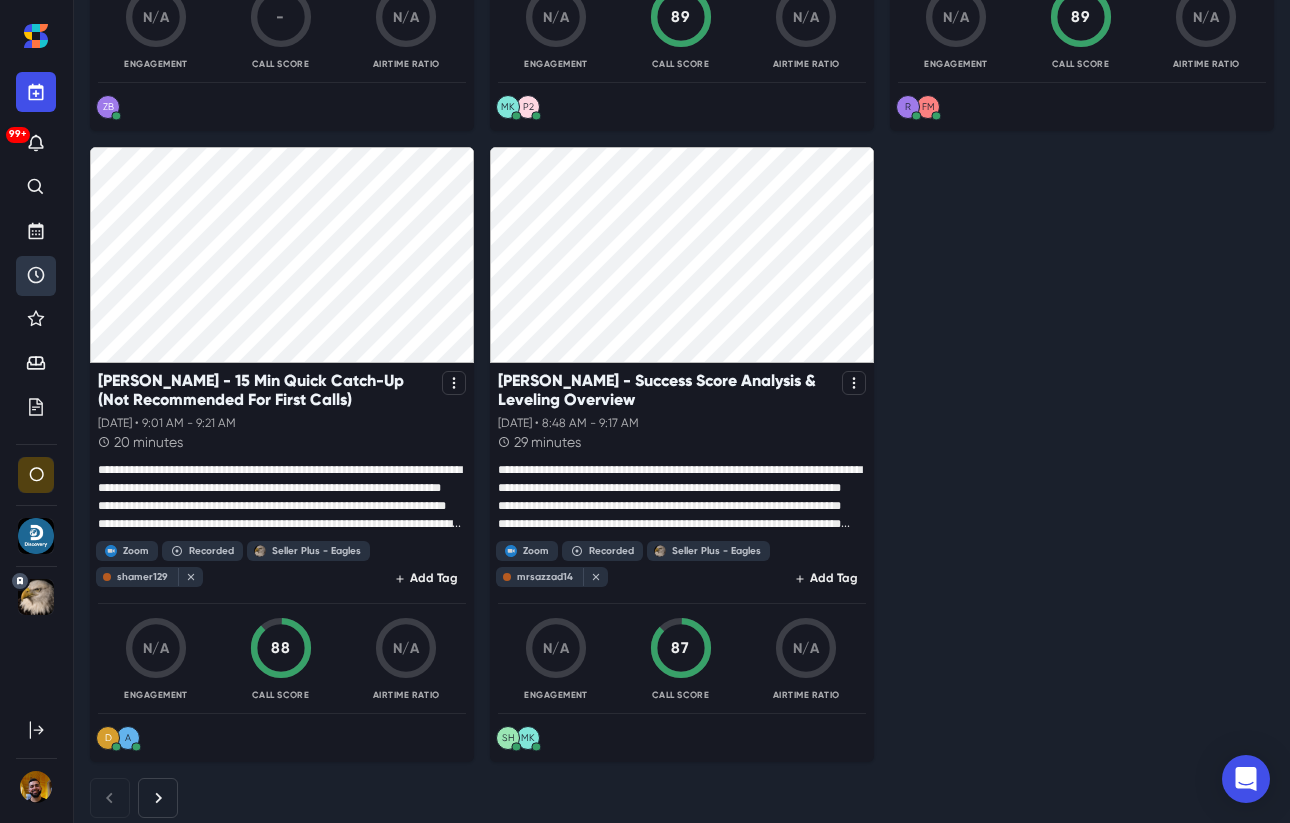 scroll, scrollTop: 3883, scrollLeft: 0, axis: vertical 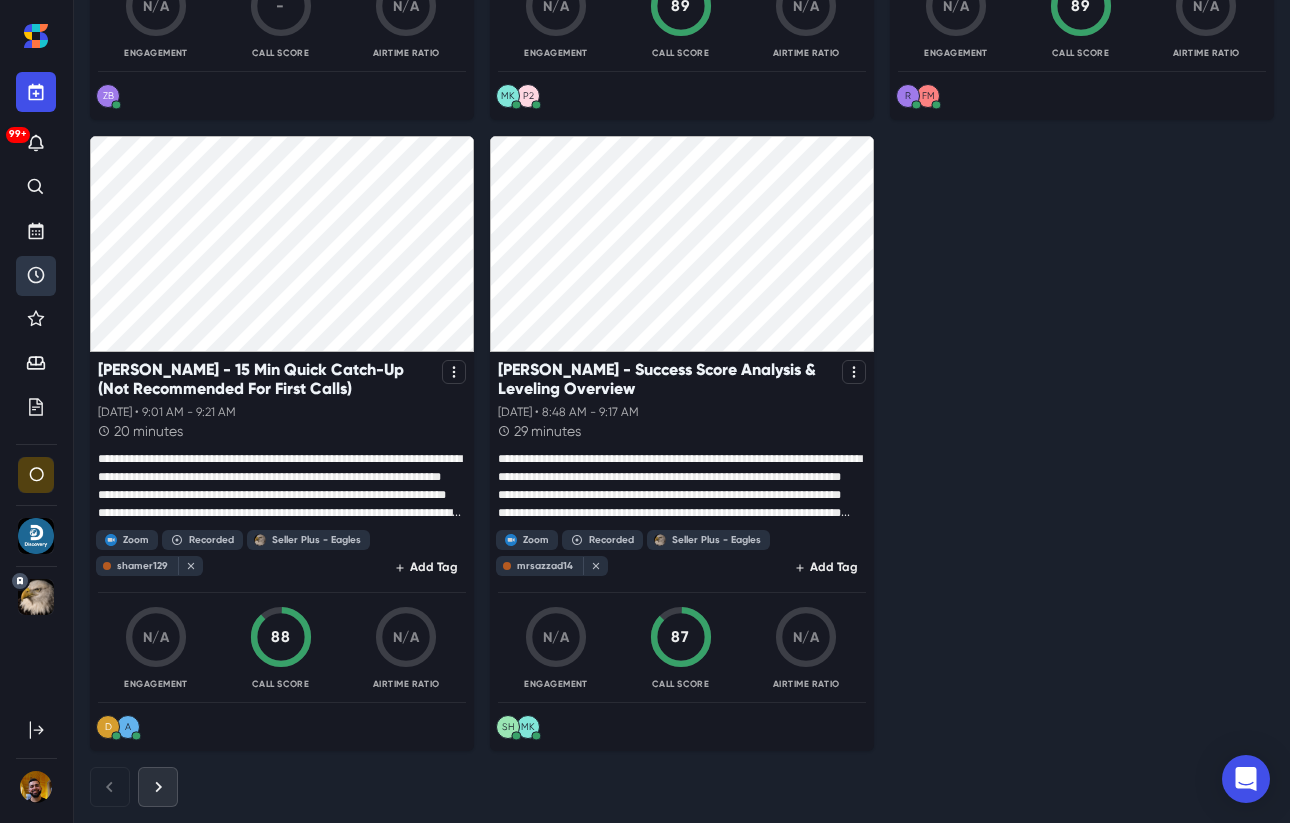 click 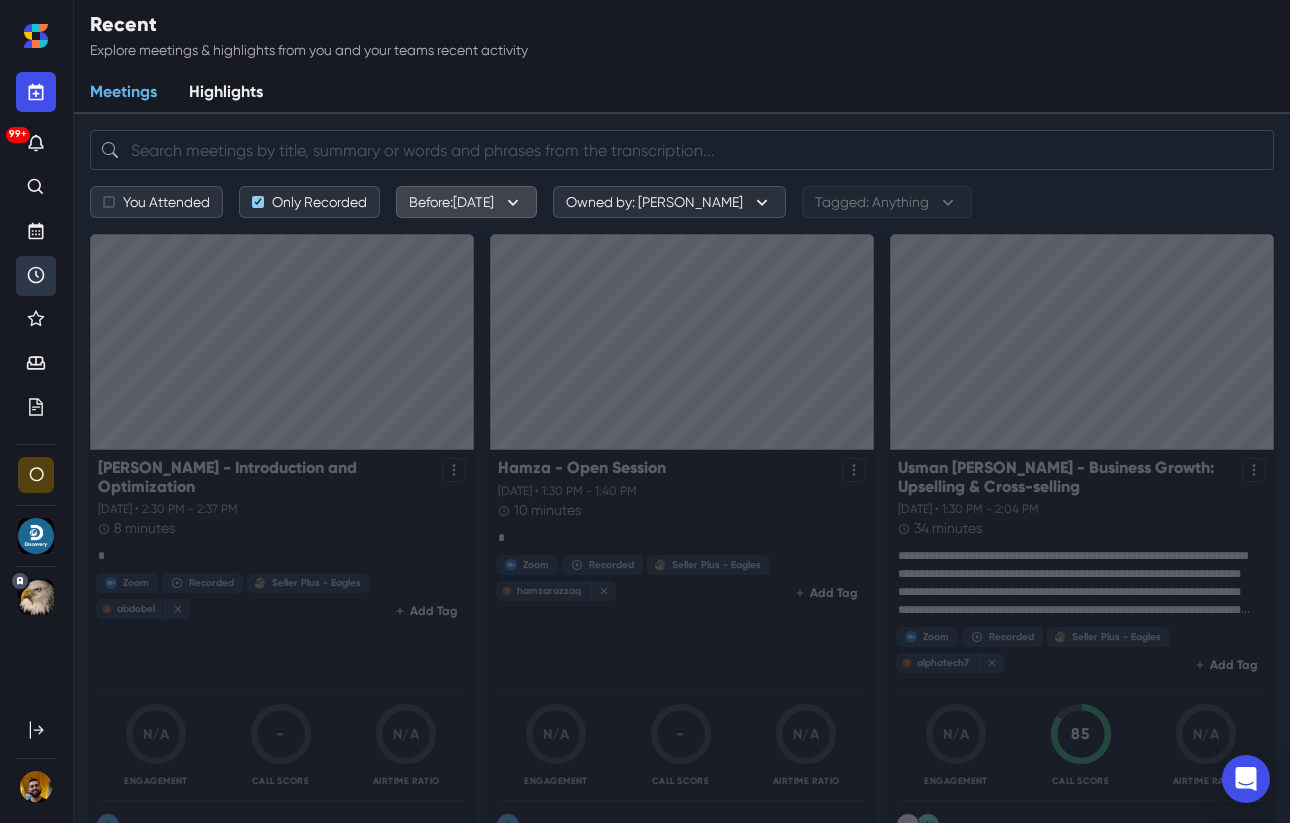 click on "Before:  [DATE]" at bounding box center (466, 202) 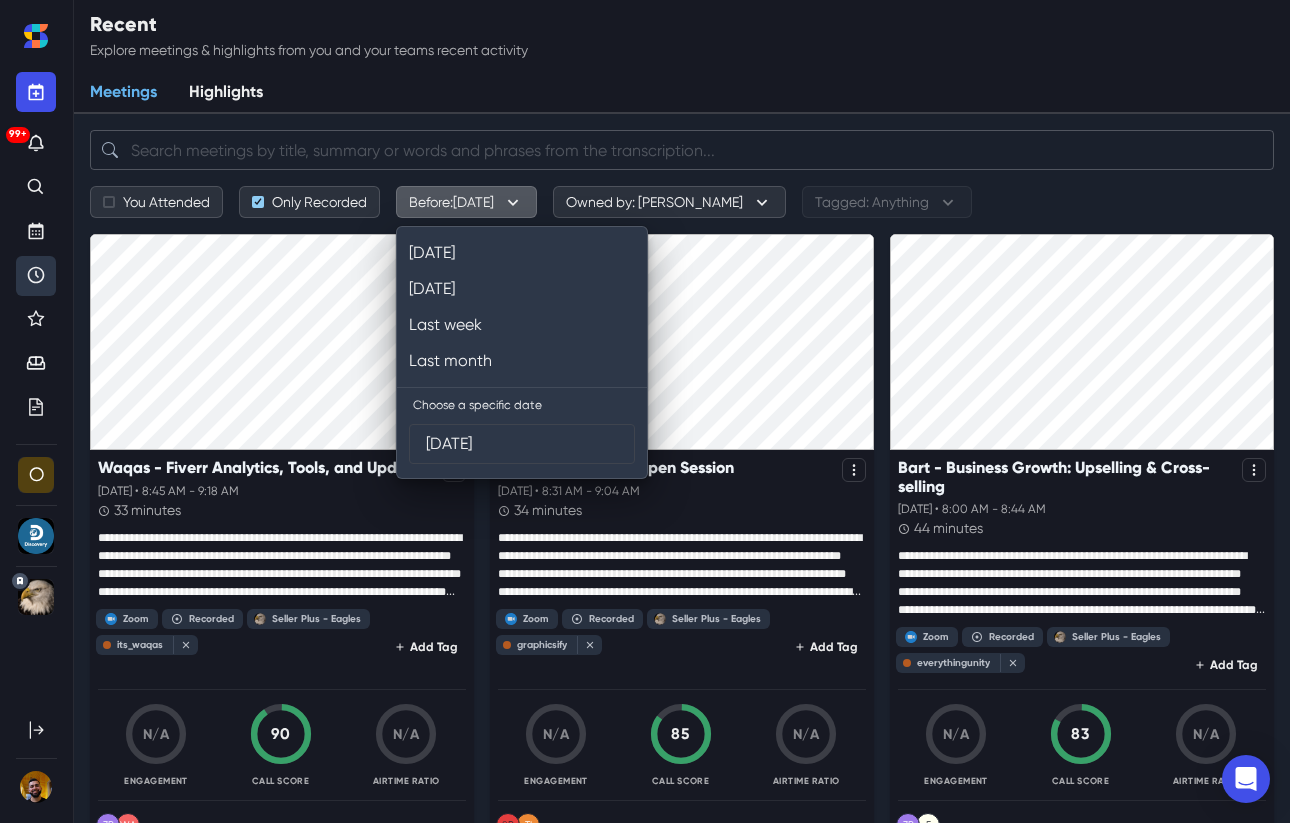 click at bounding box center [682, 150] 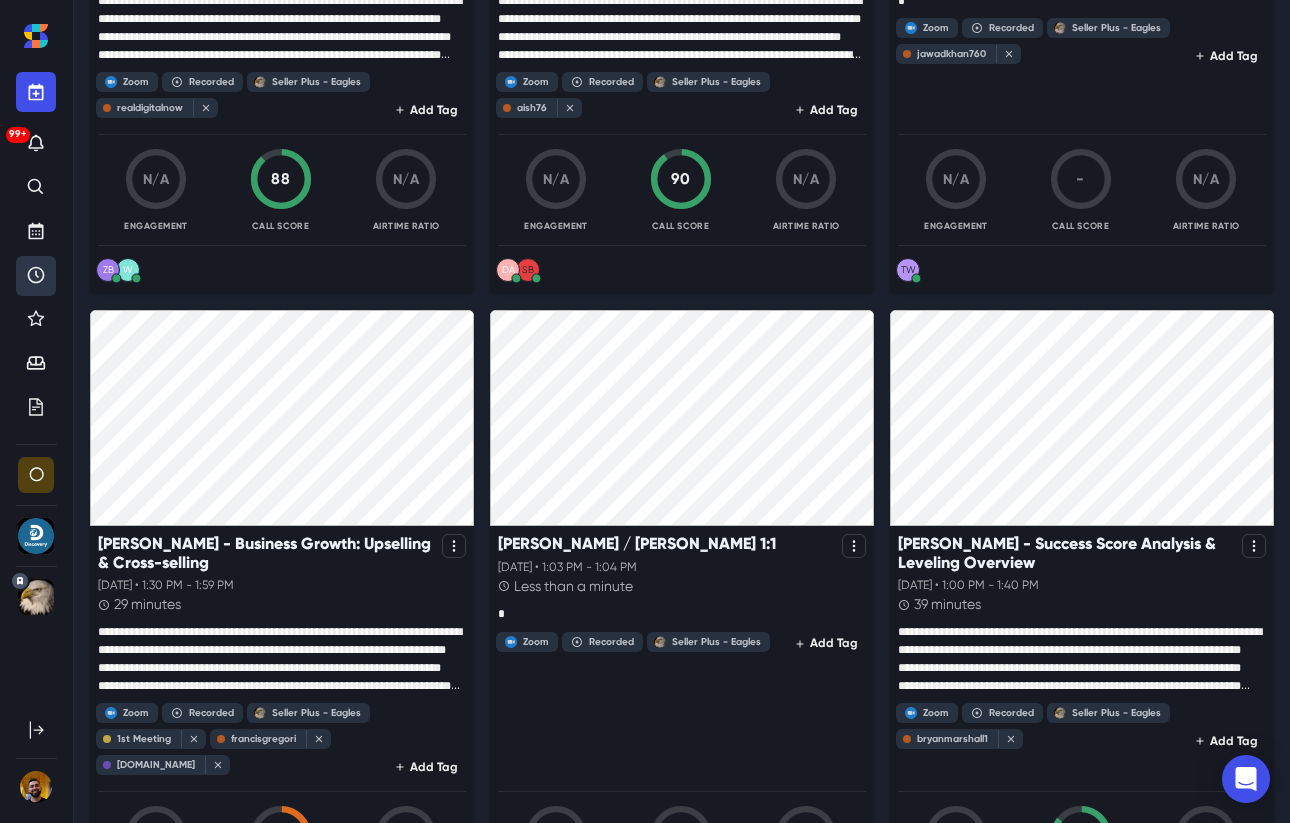 scroll, scrollTop: 1830, scrollLeft: 0, axis: vertical 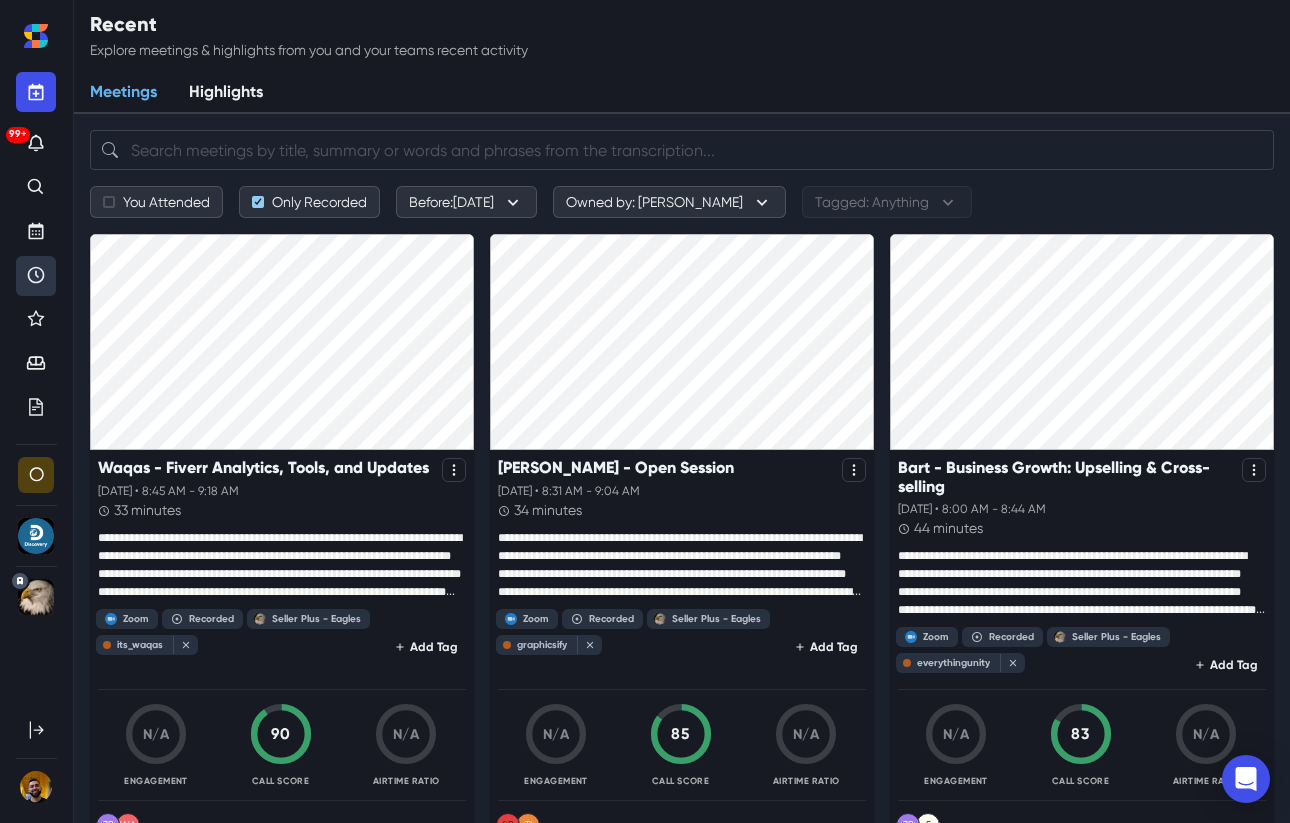 paste on "[PERSON_NAME]" 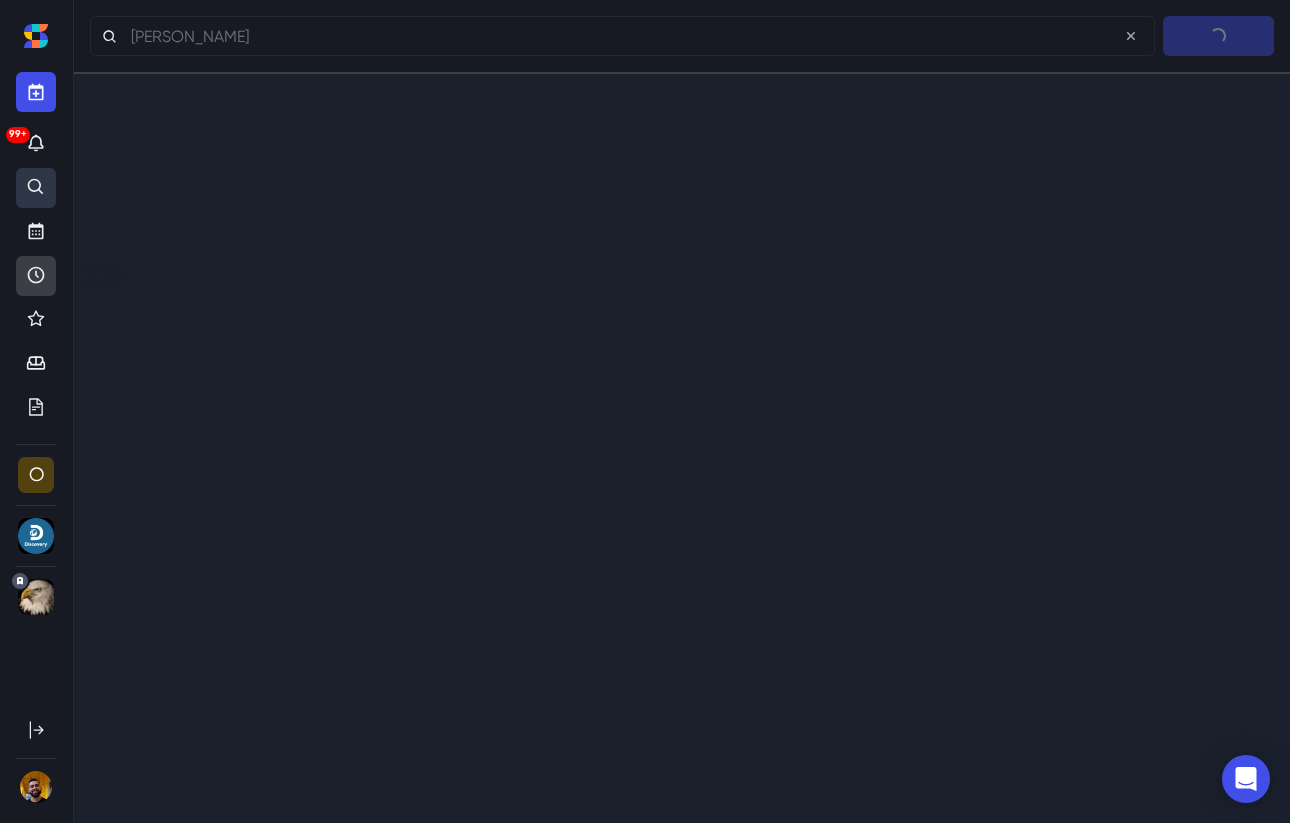 click at bounding box center (36, 276) 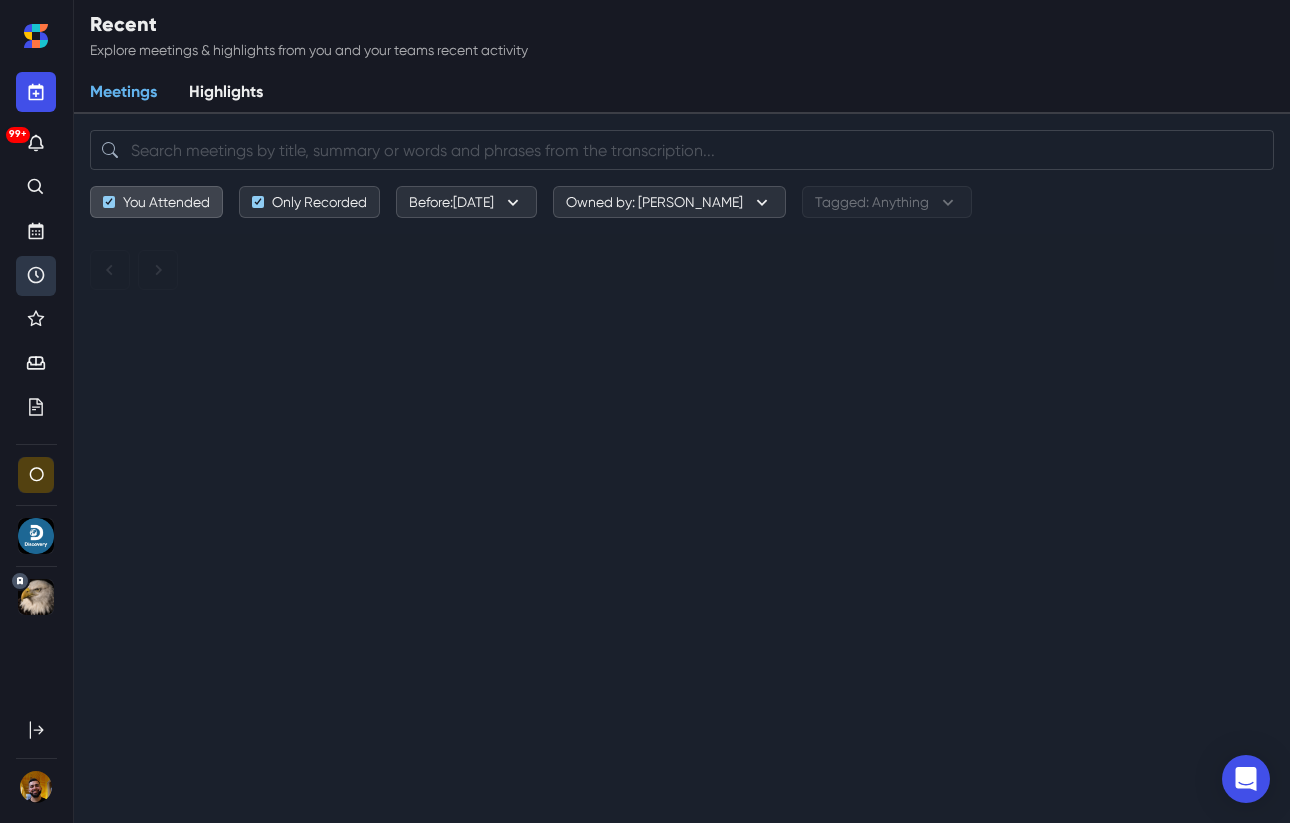 click on "You Attended" at bounding box center (156, 202) 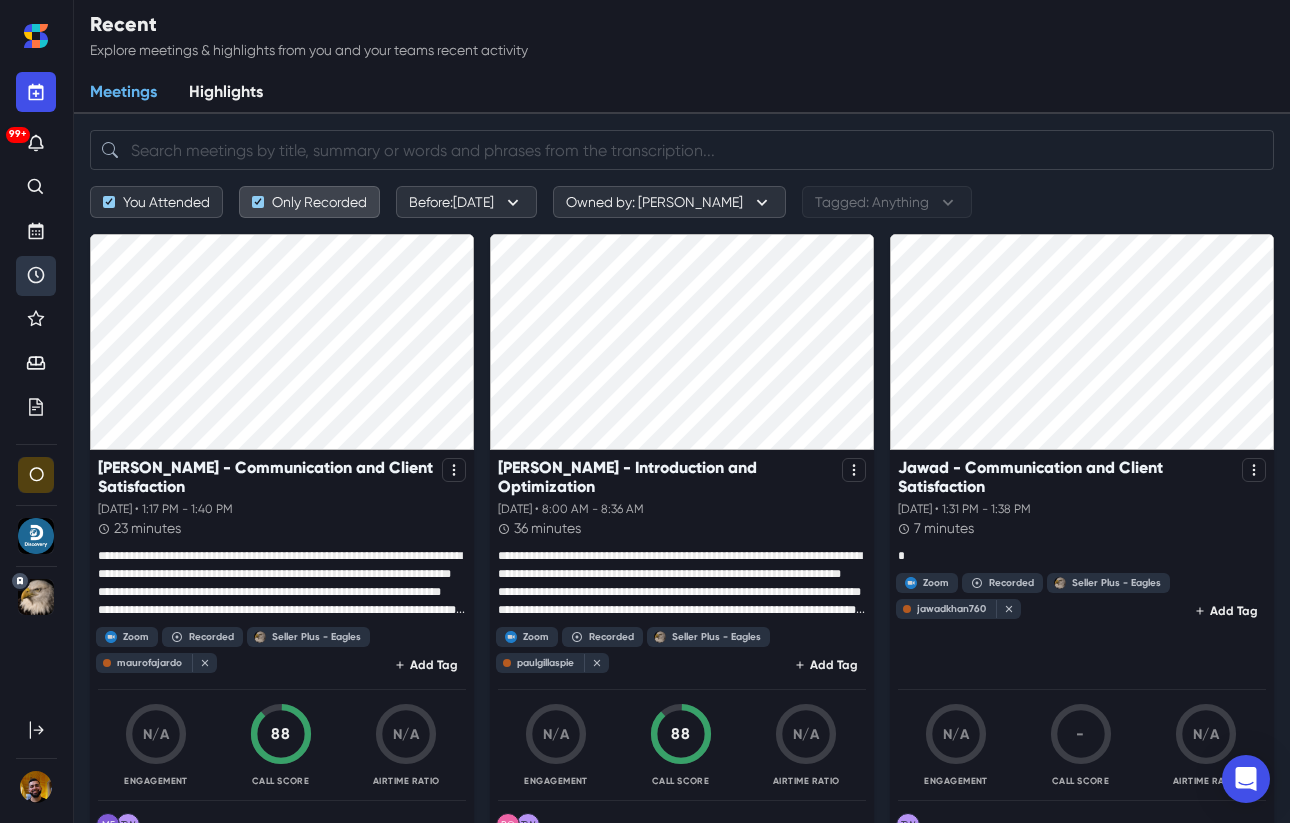 click on "Only Recorded" at bounding box center (309, 202) 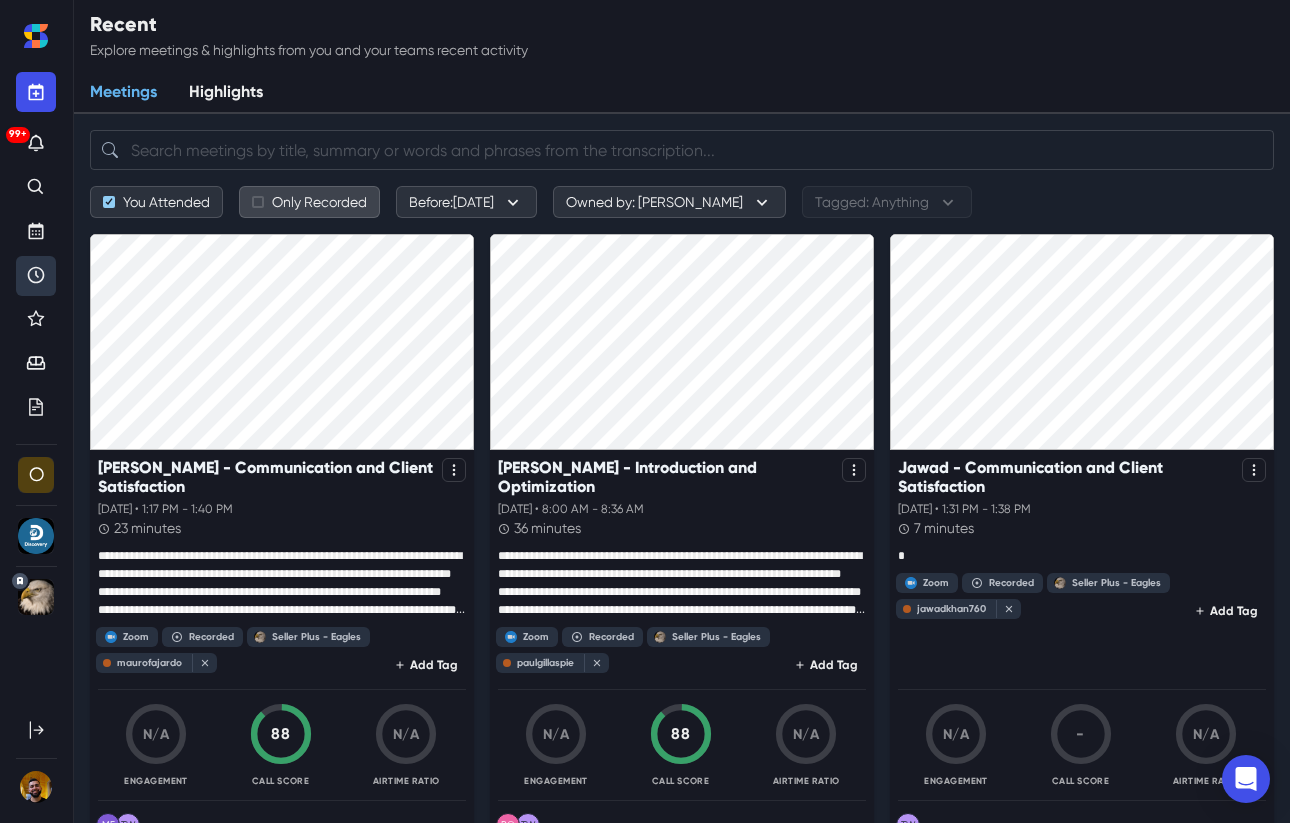 click on "Only Recorded" at bounding box center (309, 202) 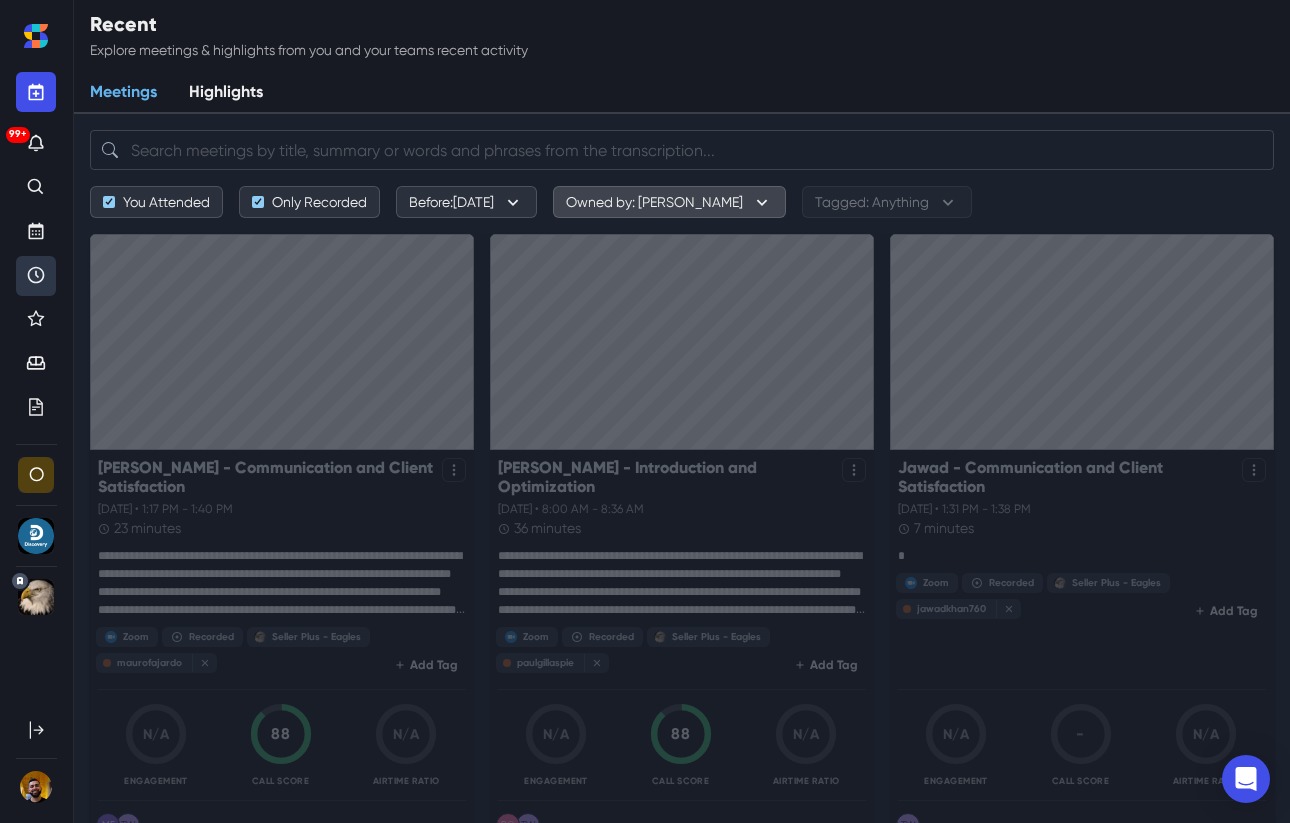 click on "Owned by: [PERSON_NAME]" at bounding box center [669, 202] 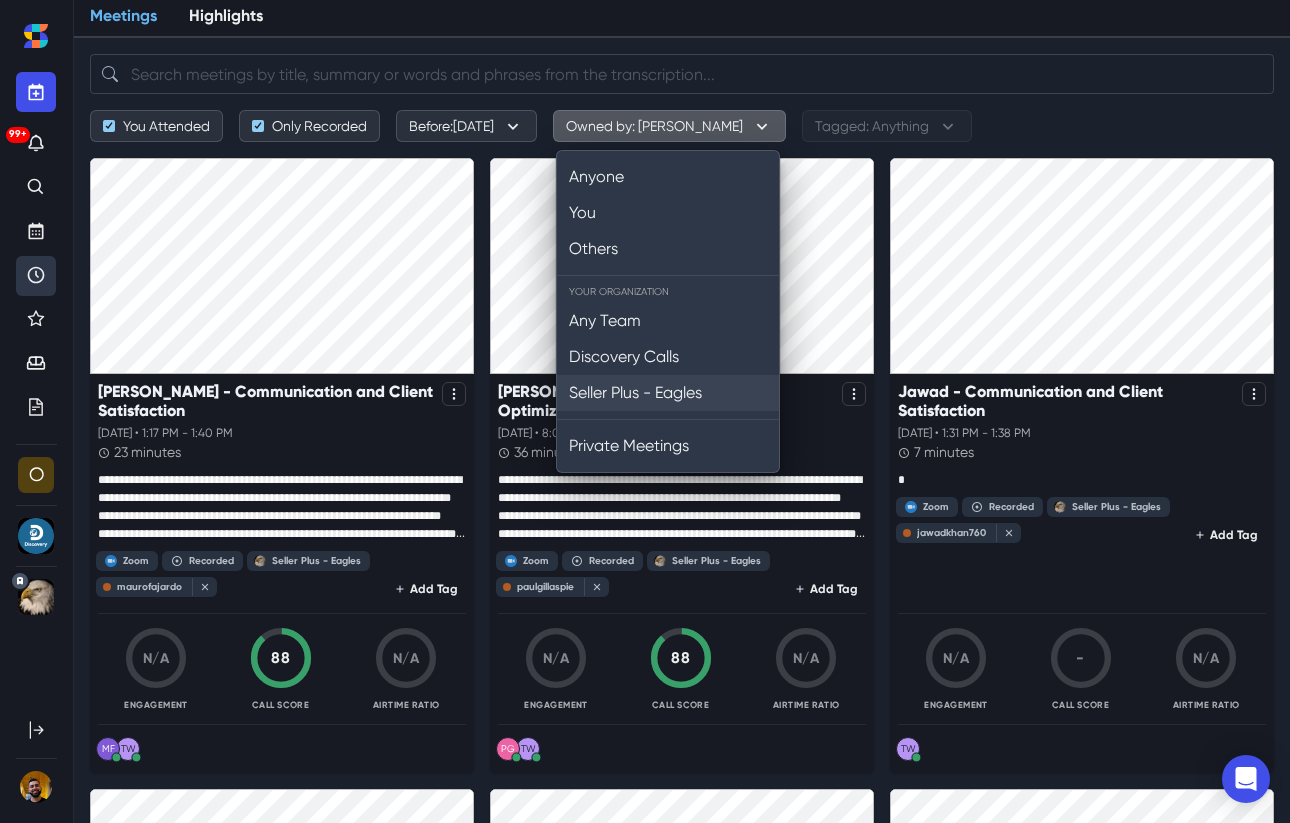 scroll, scrollTop: 85, scrollLeft: 0, axis: vertical 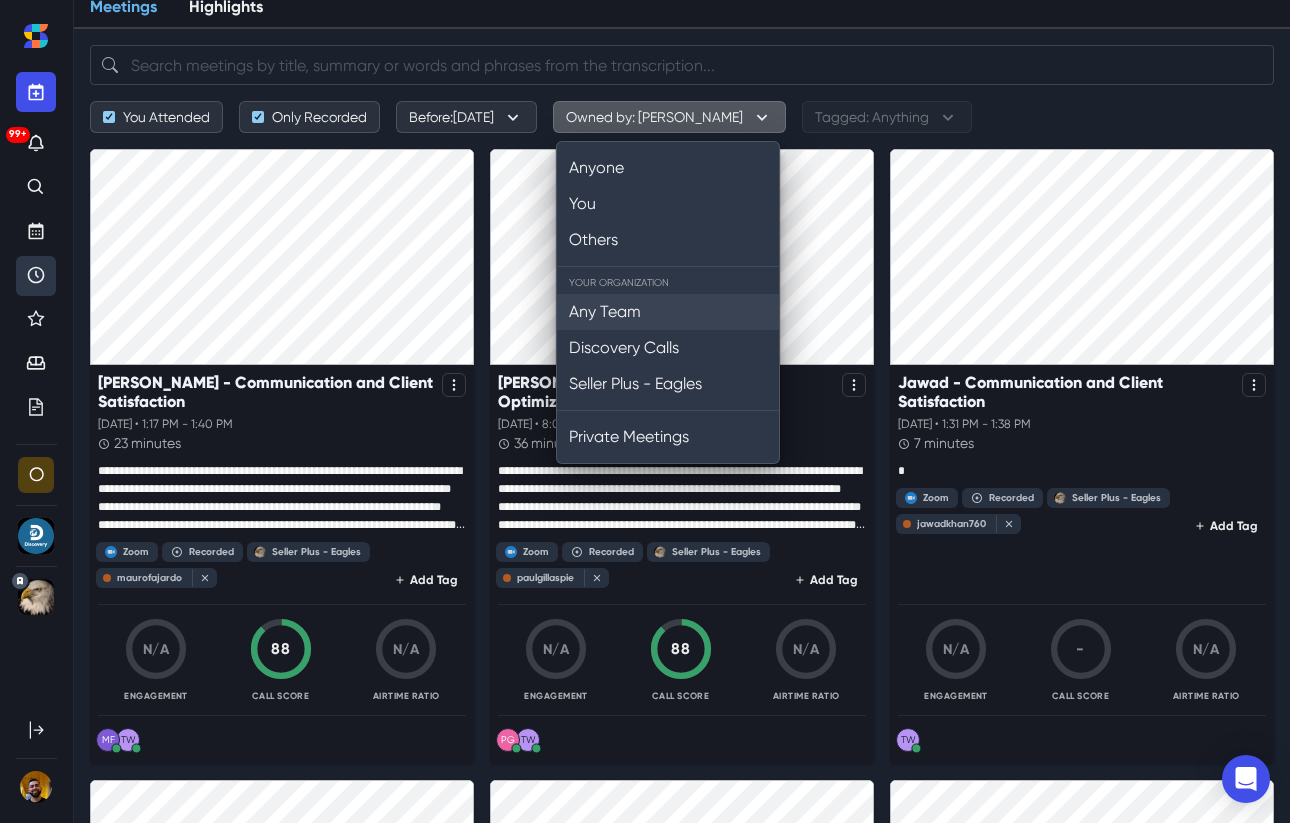 click on "Any Team" at bounding box center (668, 312) 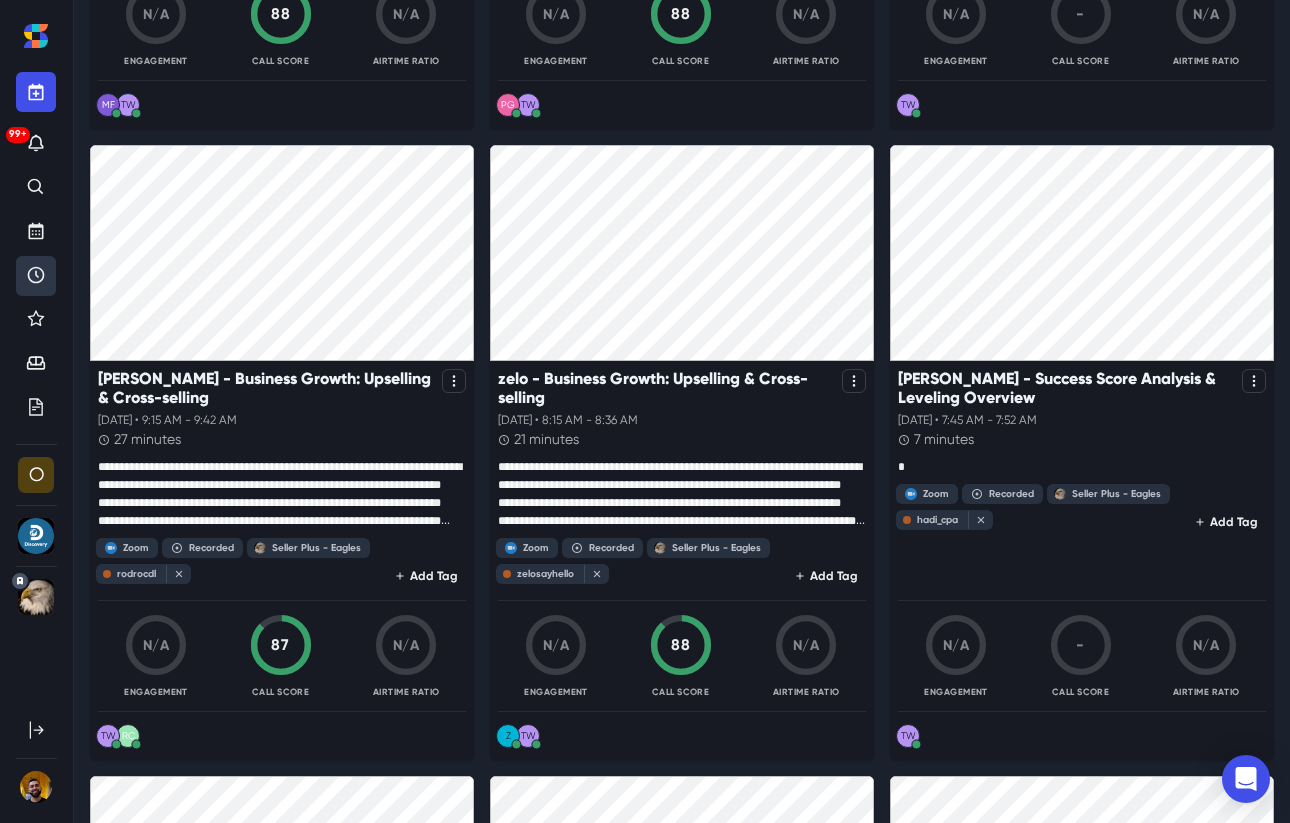 scroll, scrollTop: 0, scrollLeft: 0, axis: both 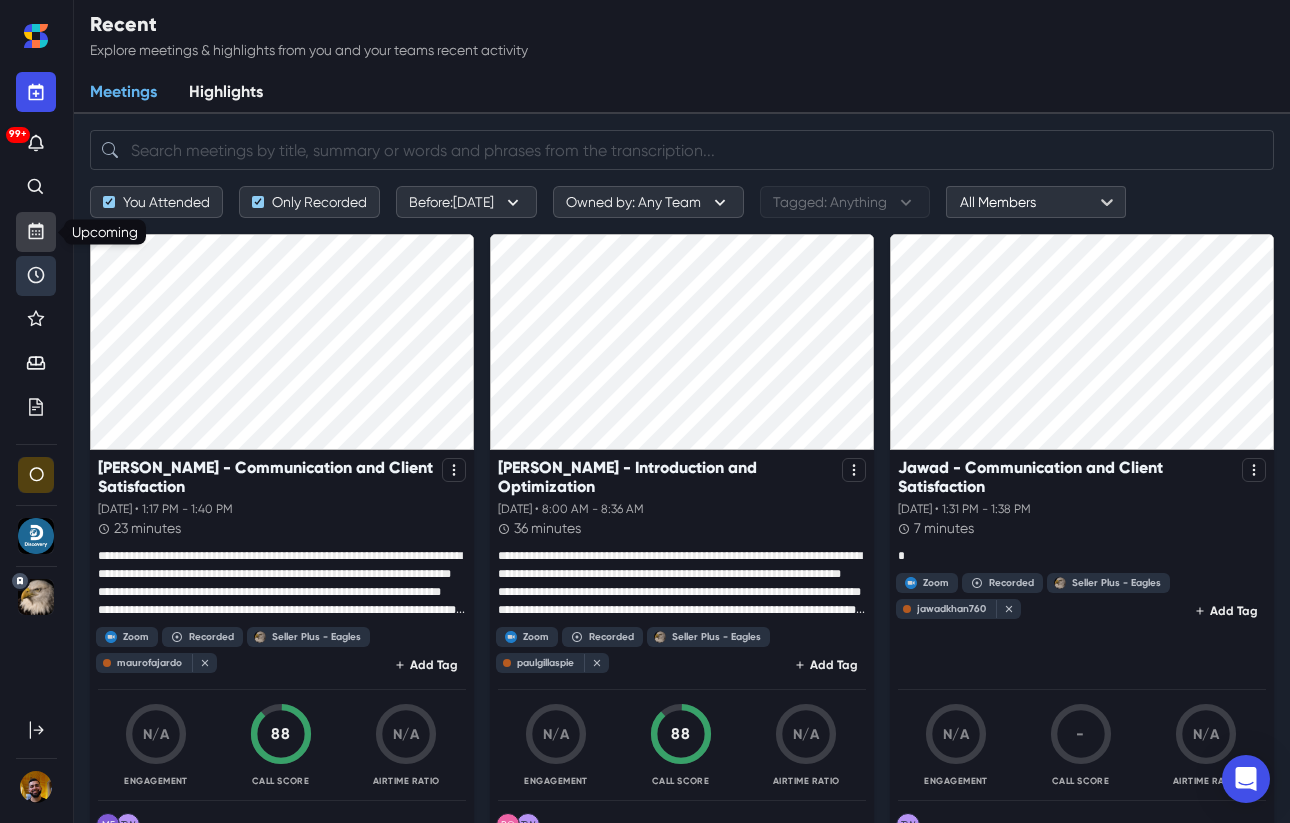 click at bounding box center (36, 232) 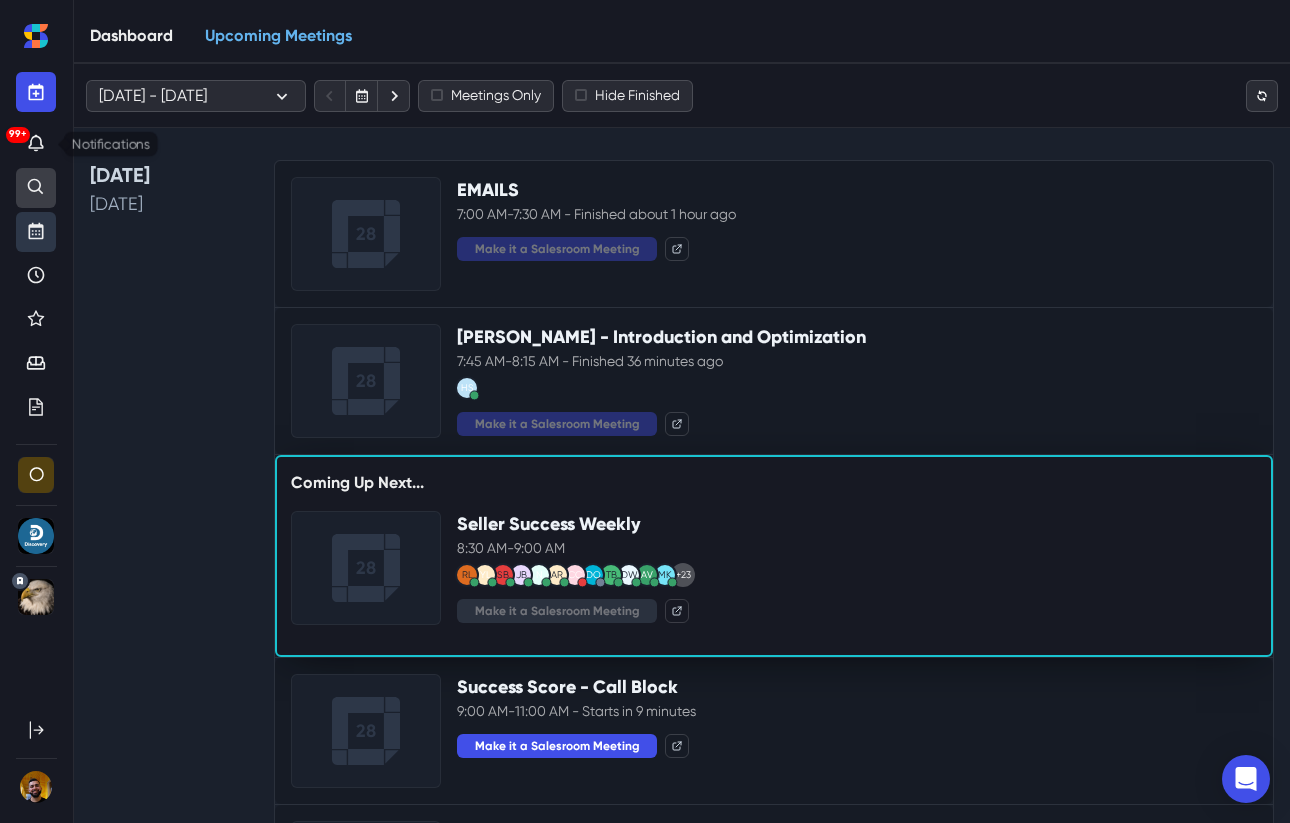 click 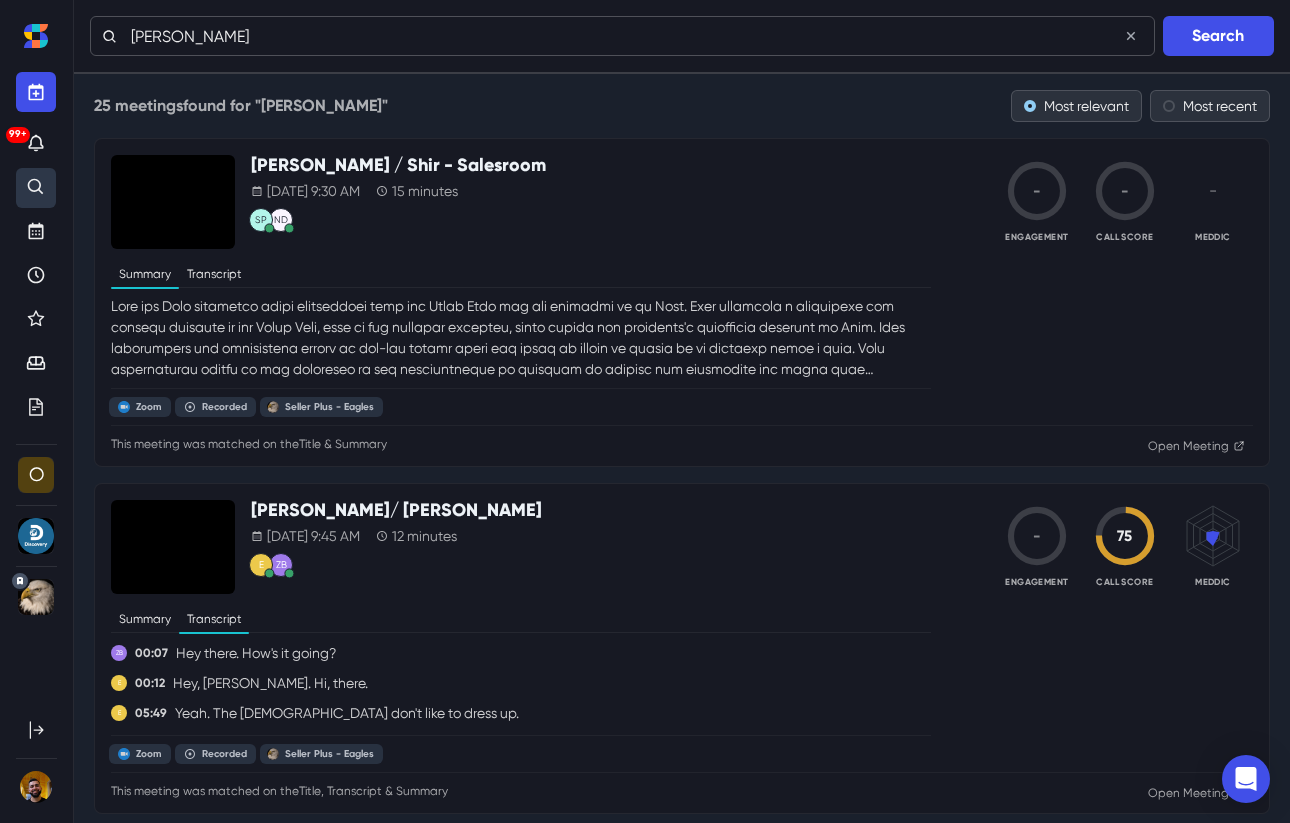 click on "[PERSON_NAME]" at bounding box center [622, 36] 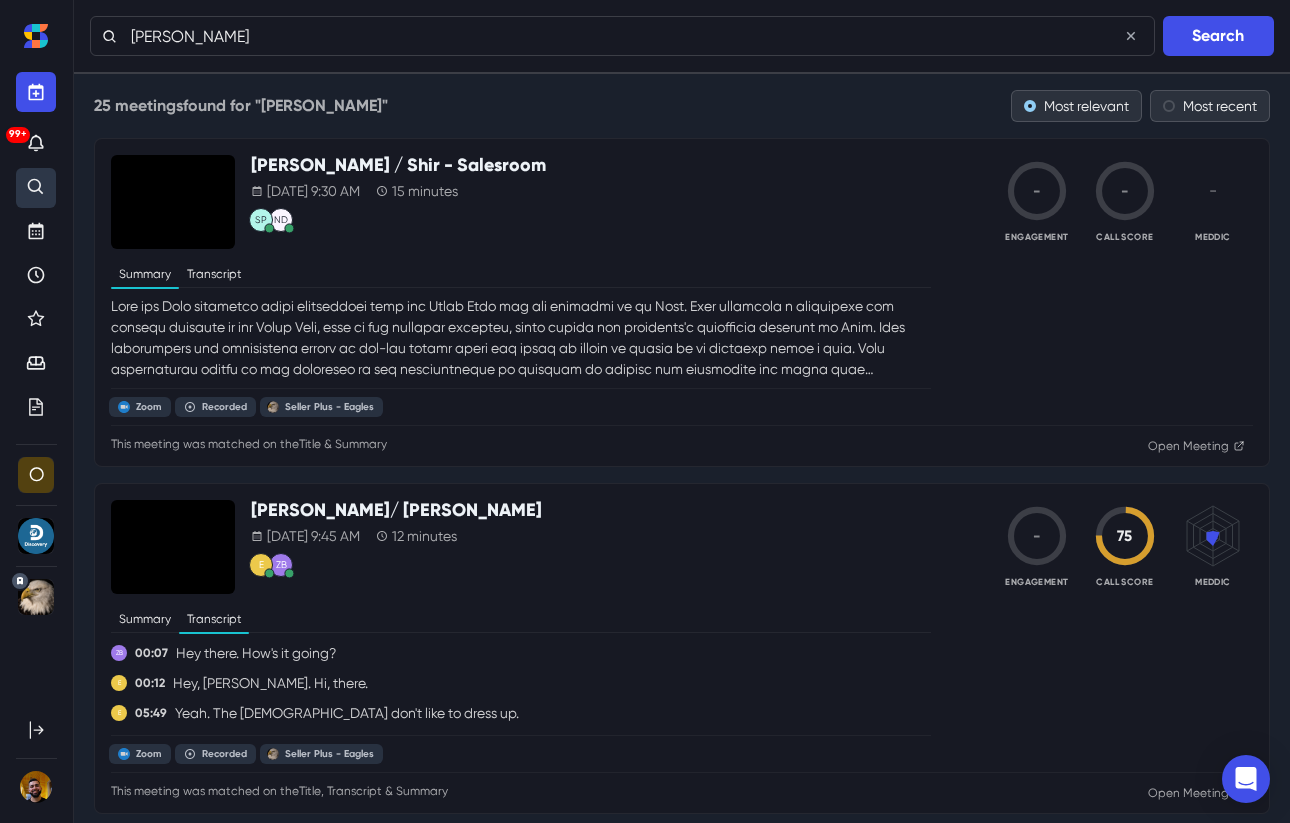 drag, startPoint x: 166, startPoint y: 37, endPoint x: 315, endPoint y: 70, distance: 152.61061 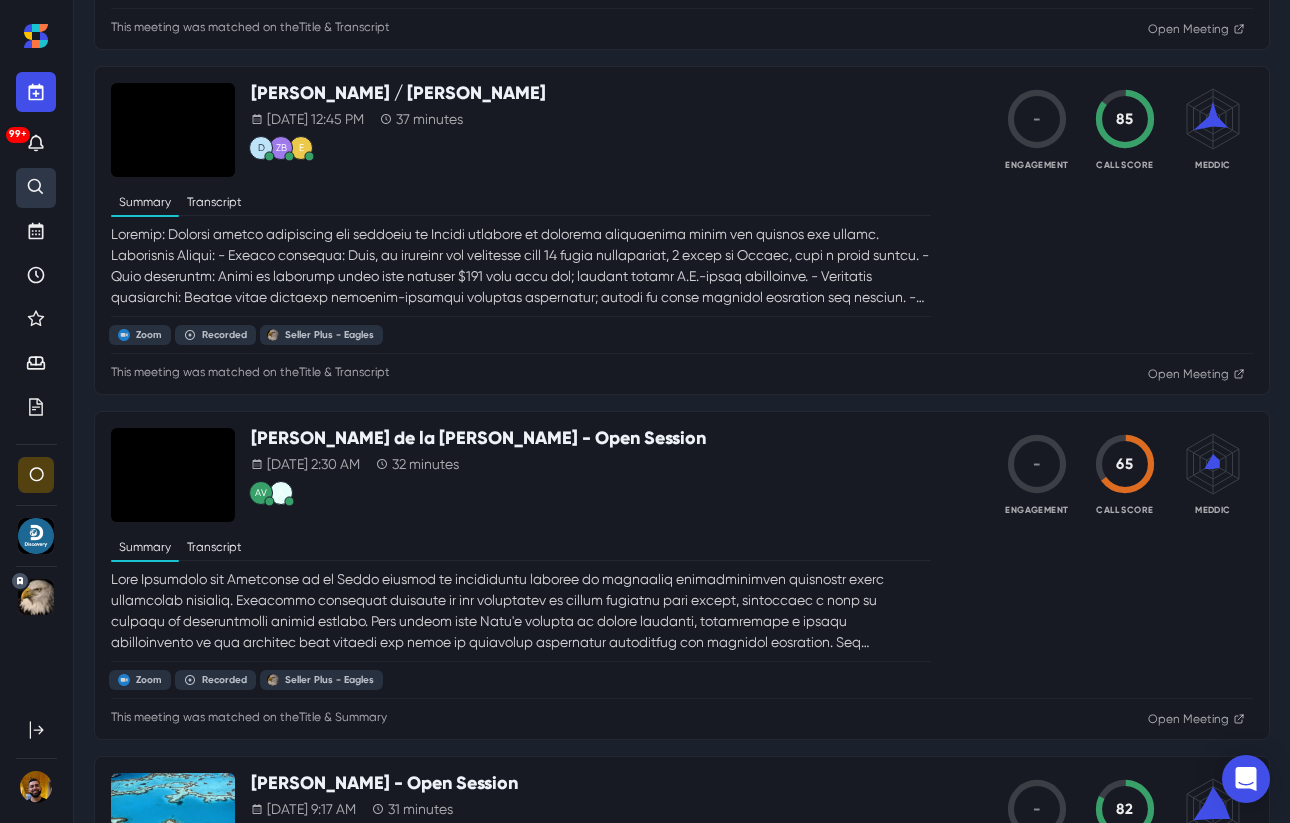 scroll, scrollTop: 3788, scrollLeft: 0, axis: vertical 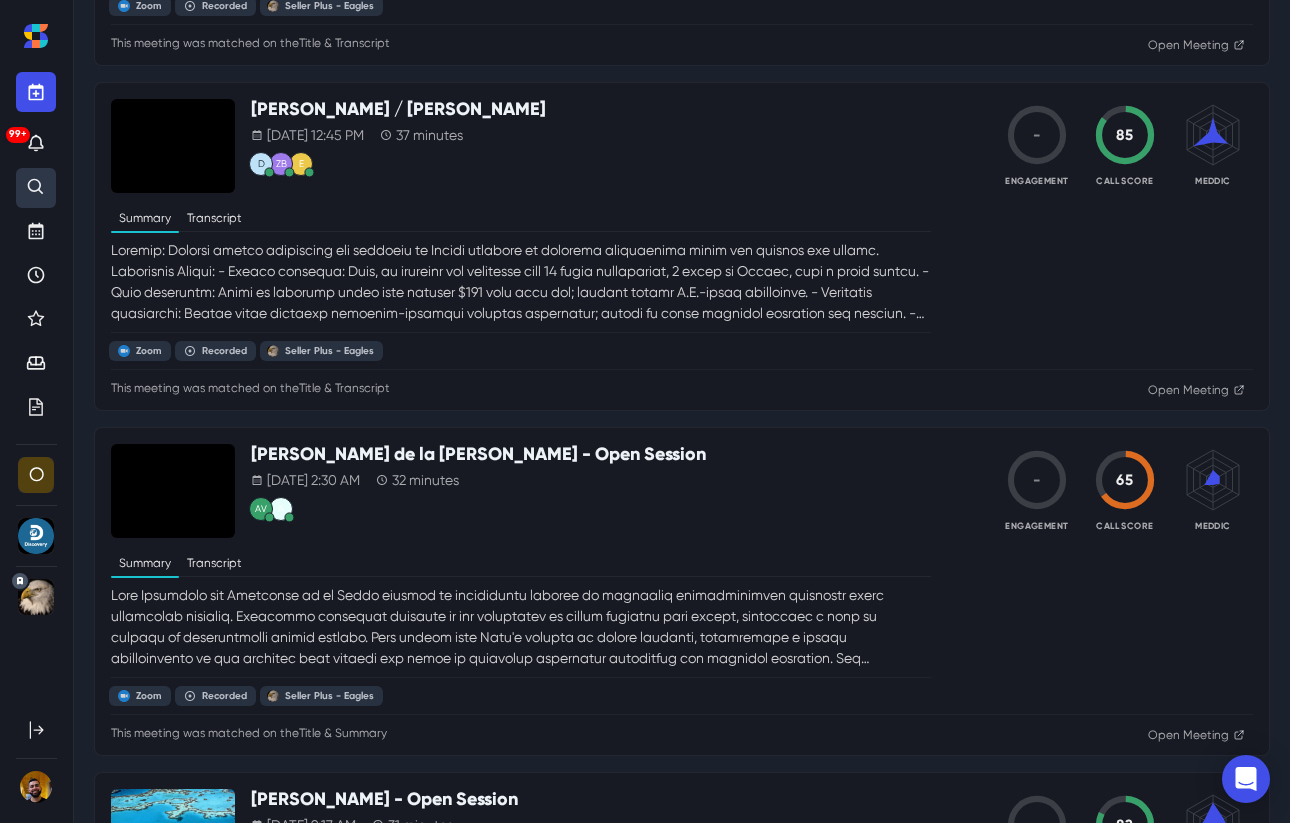 click at bounding box center [173, 491] 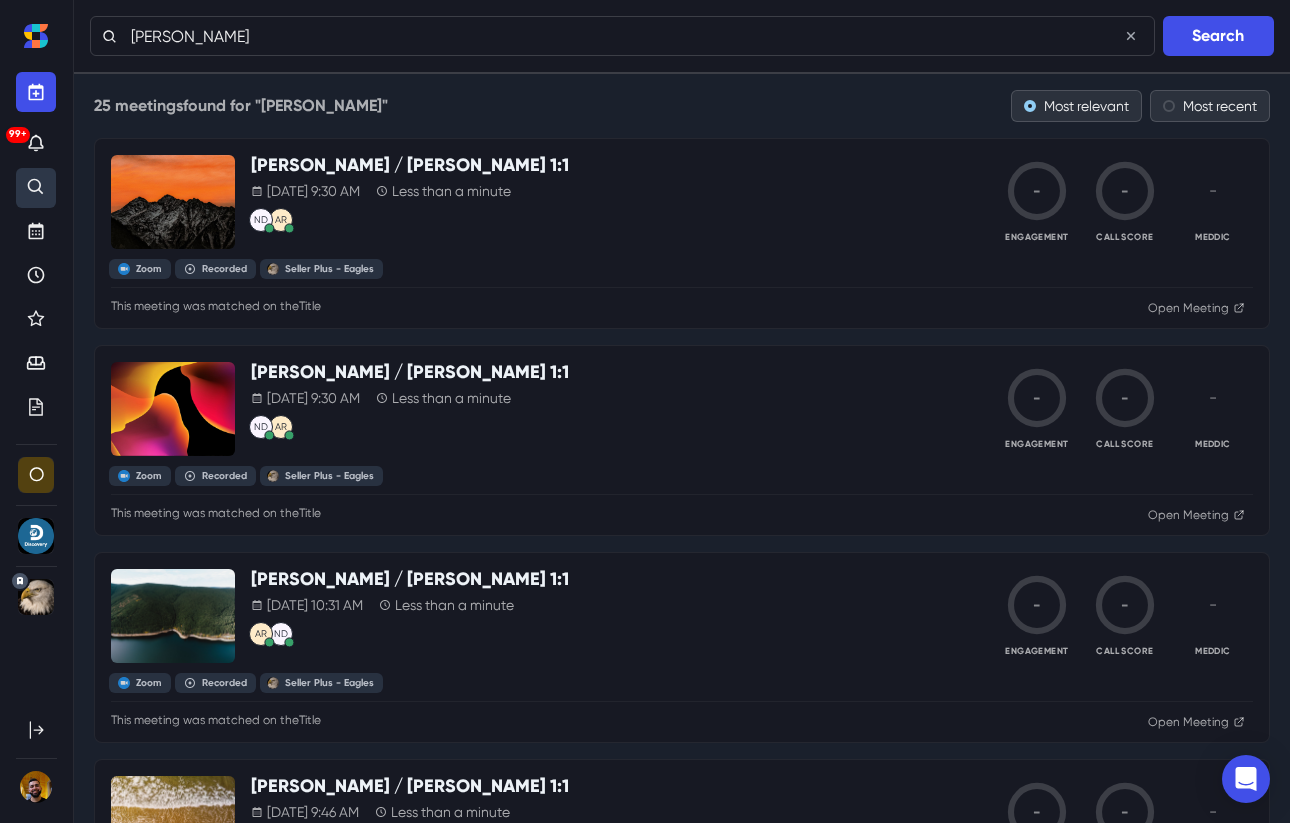 drag, startPoint x: 169, startPoint y: 35, endPoint x: 10, endPoint y: 24, distance: 159.38005 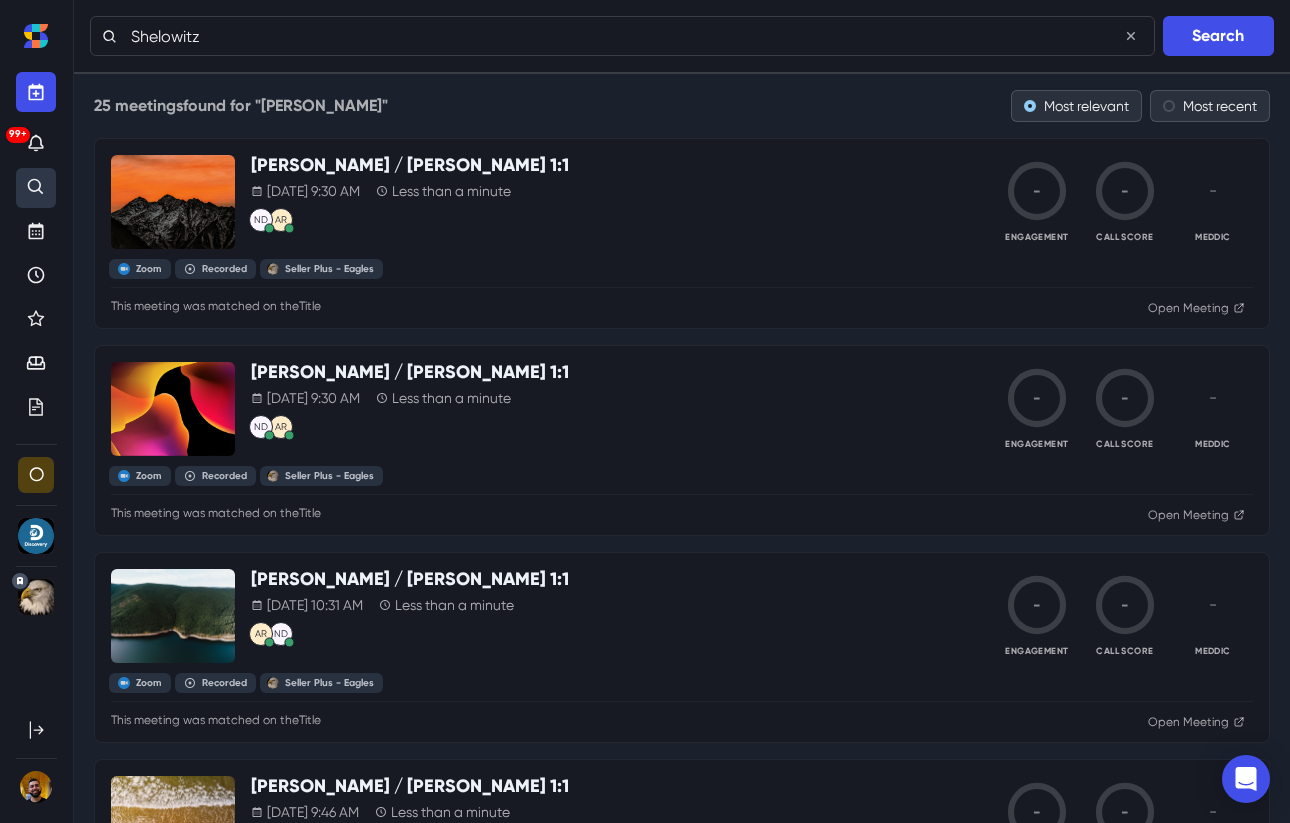 type on "Shelowitz" 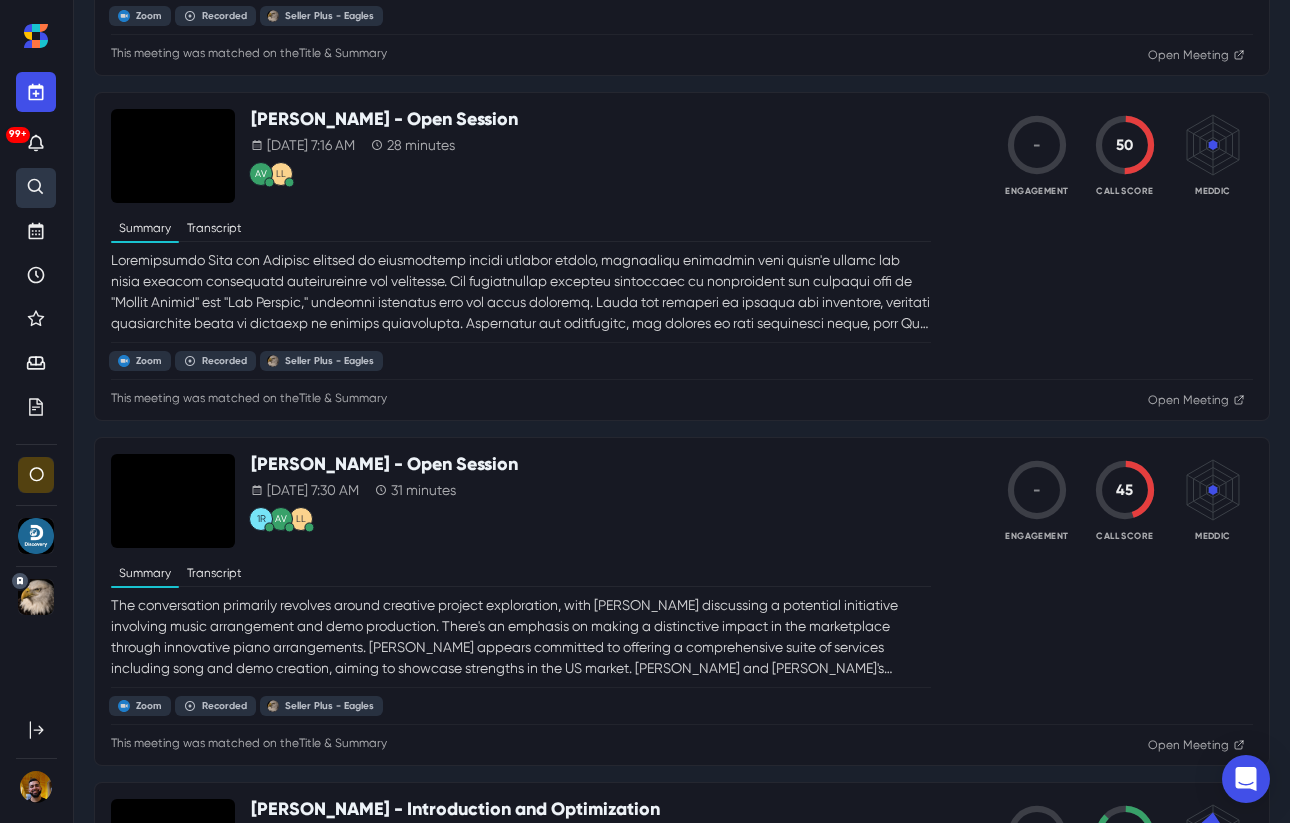 scroll, scrollTop: 3699, scrollLeft: 0, axis: vertical 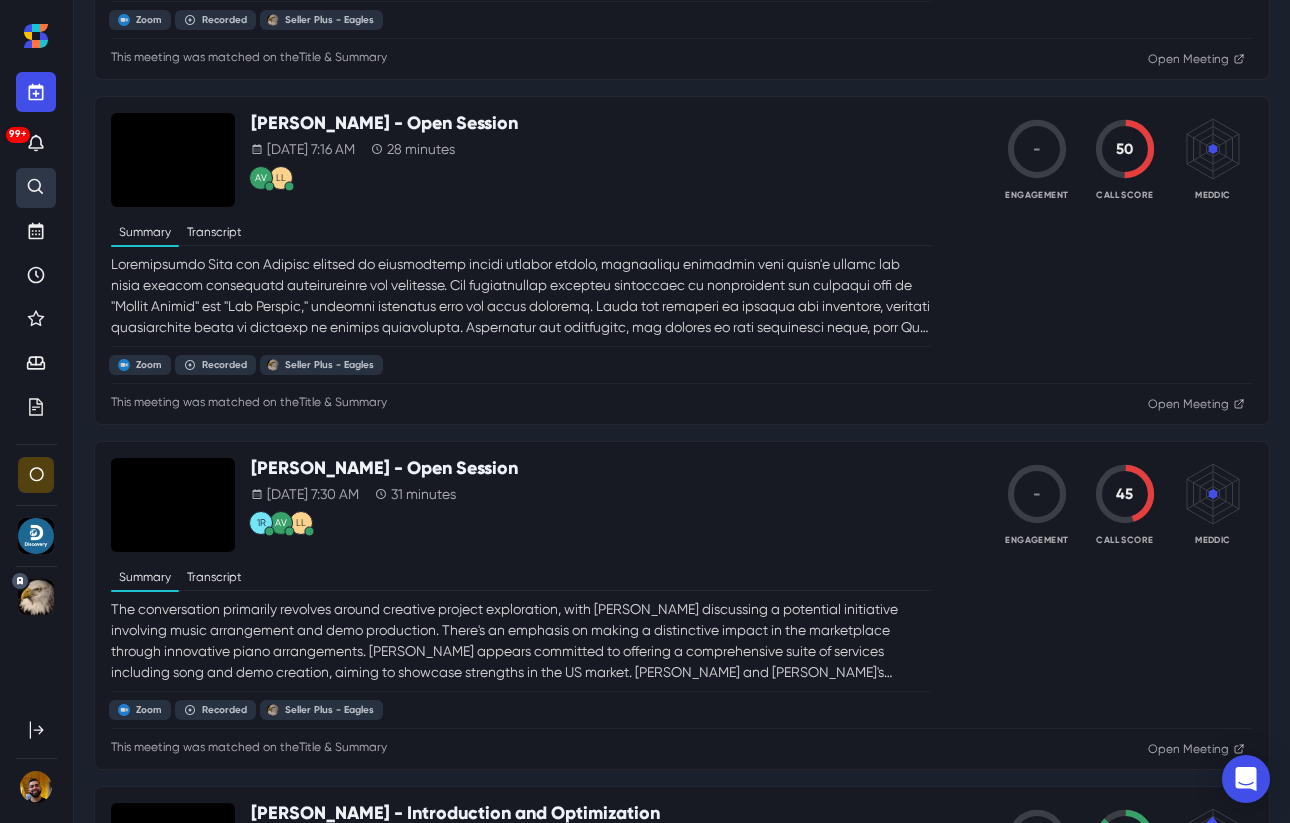 click at bounding box center (173, 160) 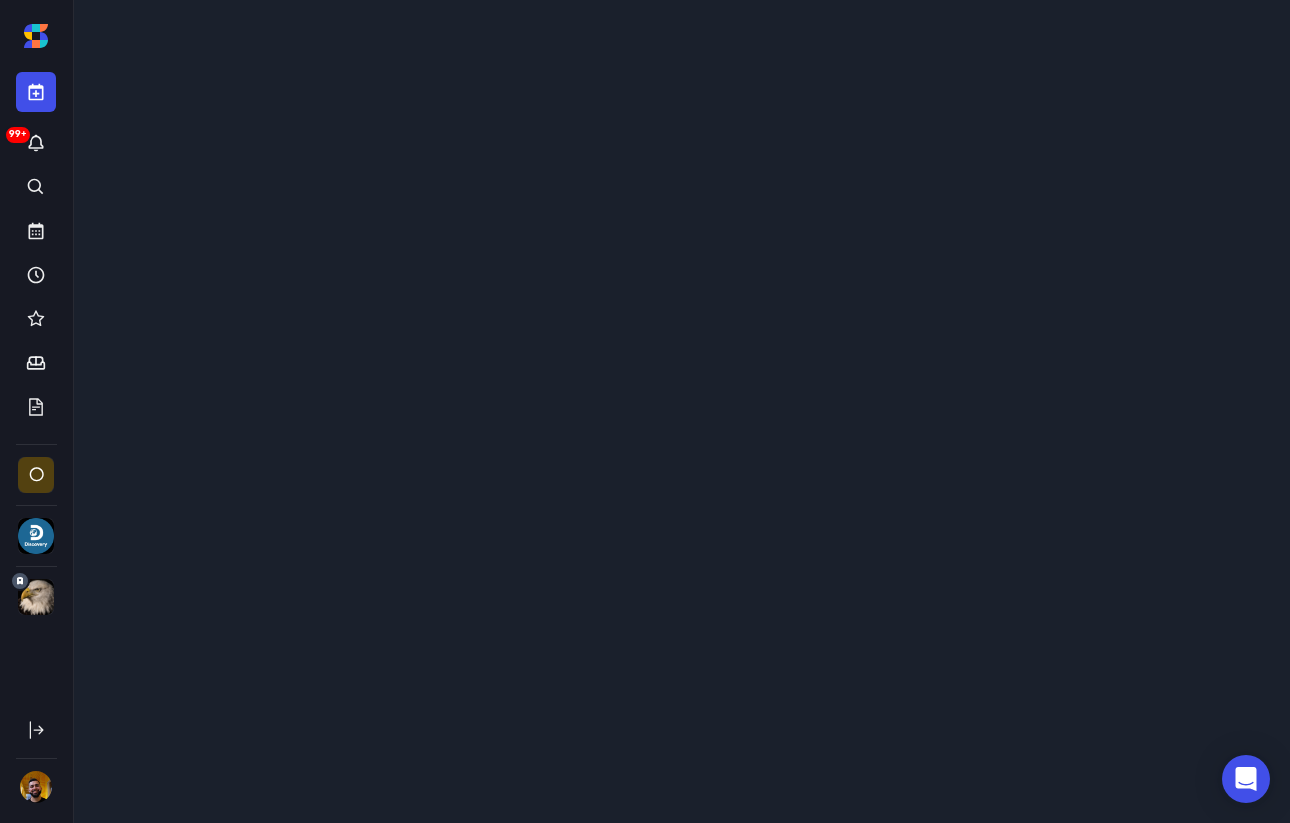 scroll, scrollTop: 0, scrollLeft: 0, axis: both 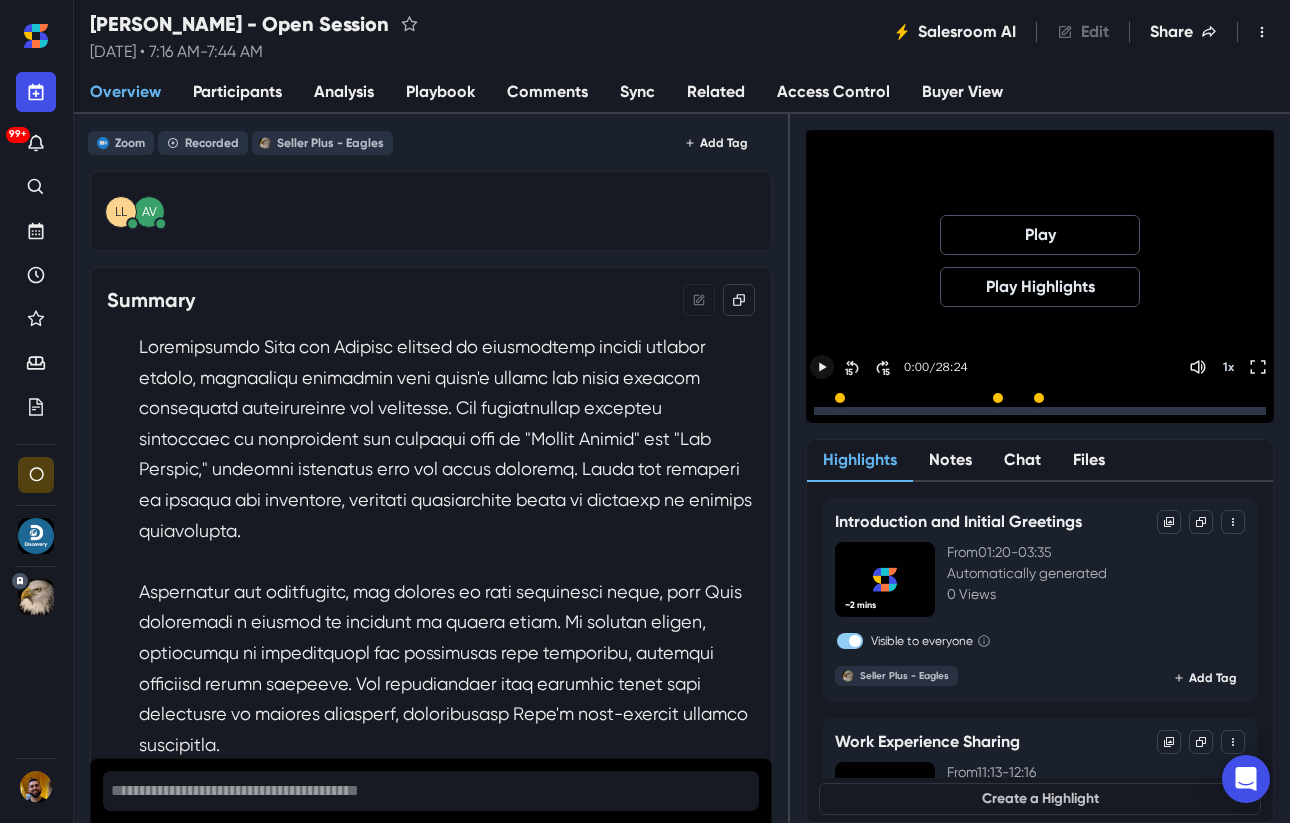 click 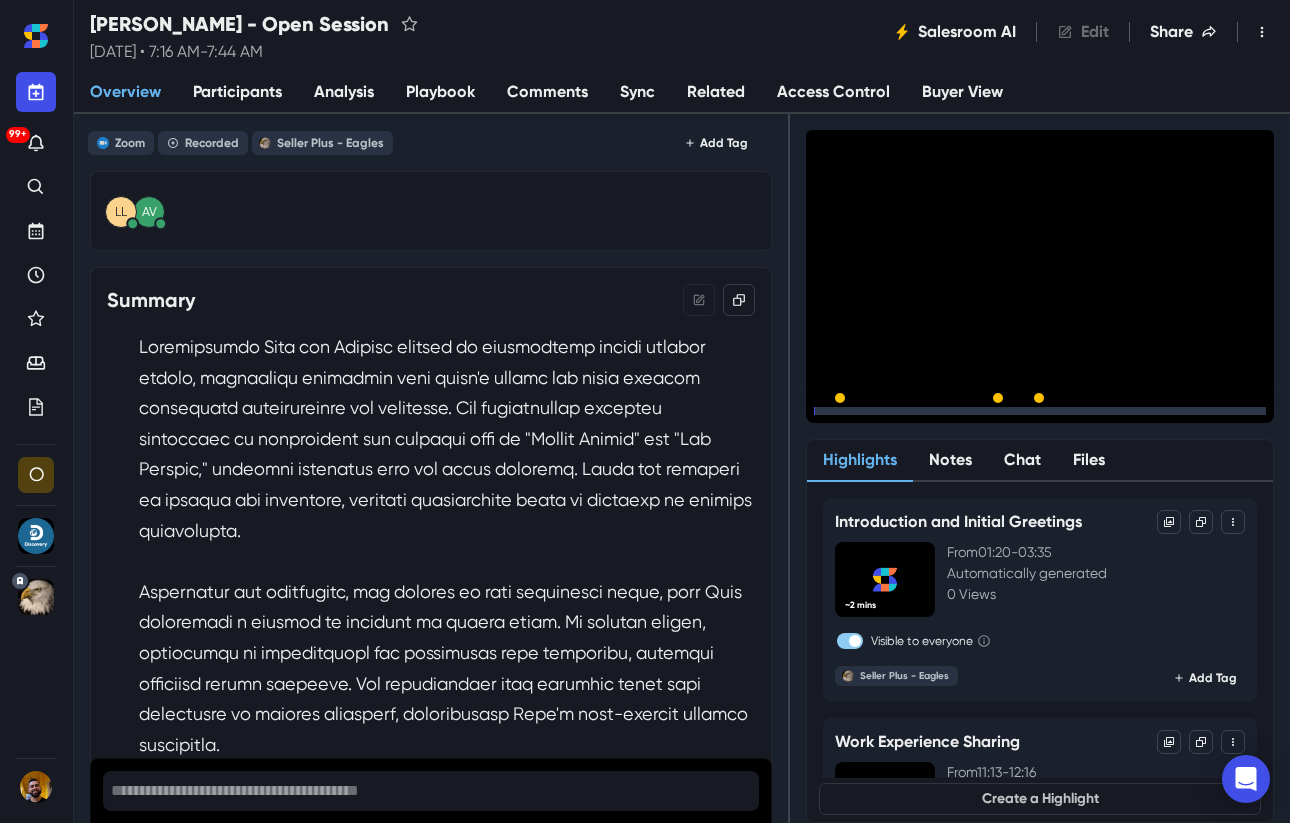 click at bounding box center (1040, 411) 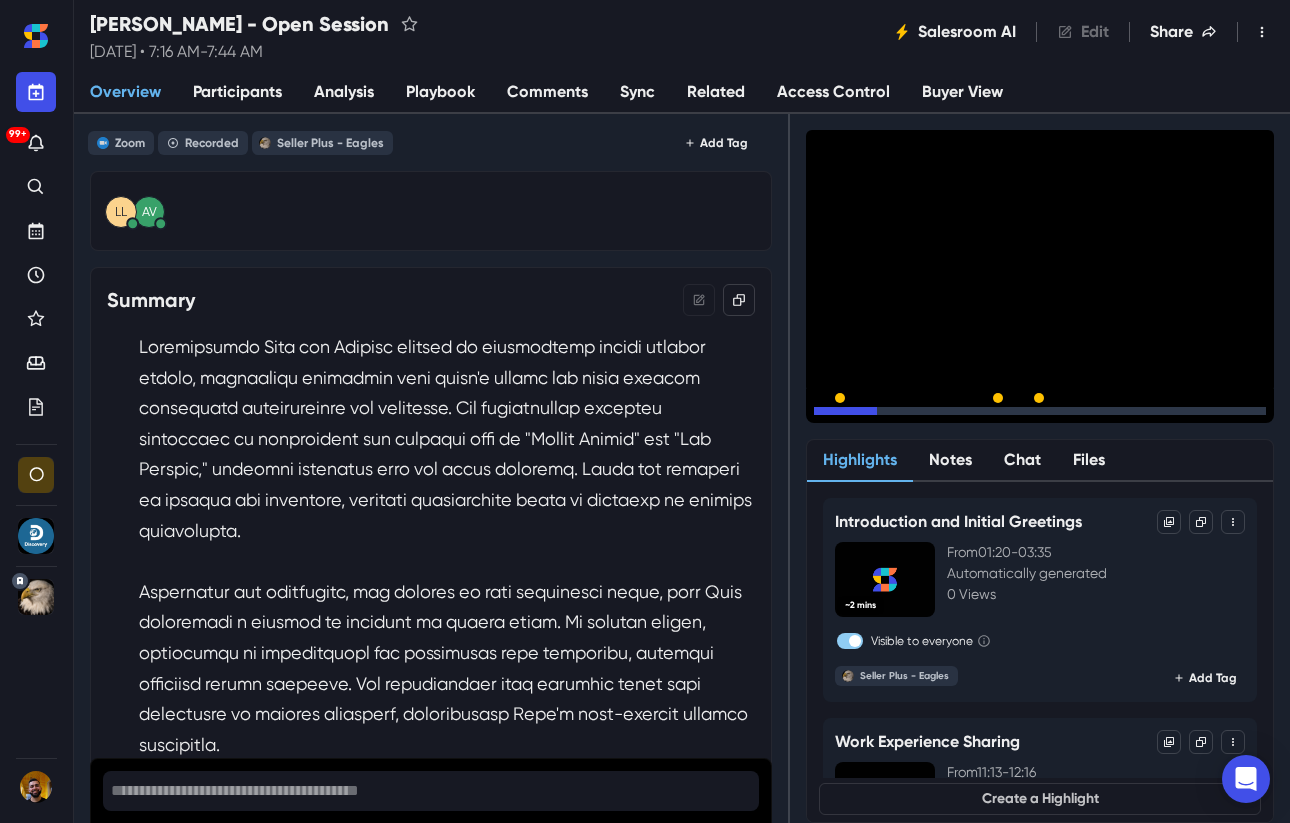 click at bounding box center [1040, 411] 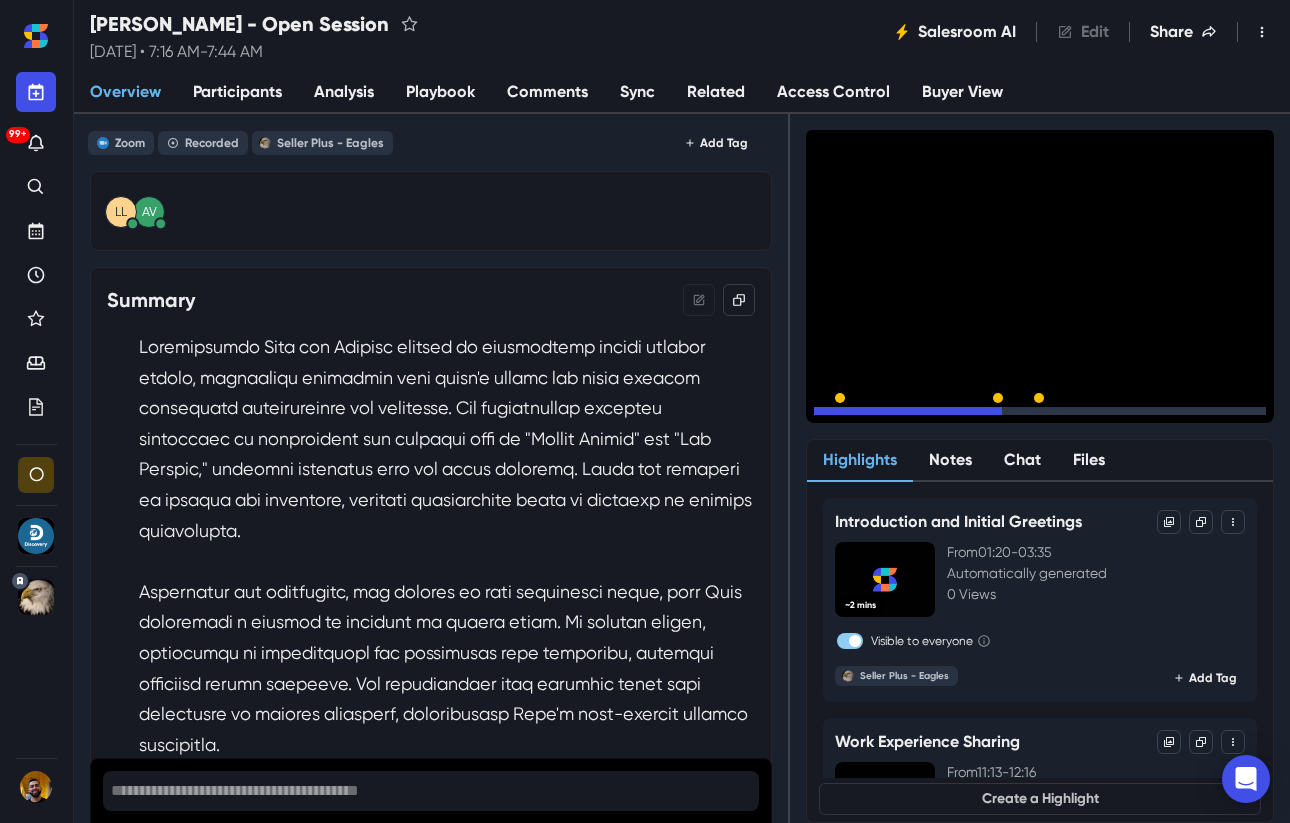 click at bounding box center [1040, 411] 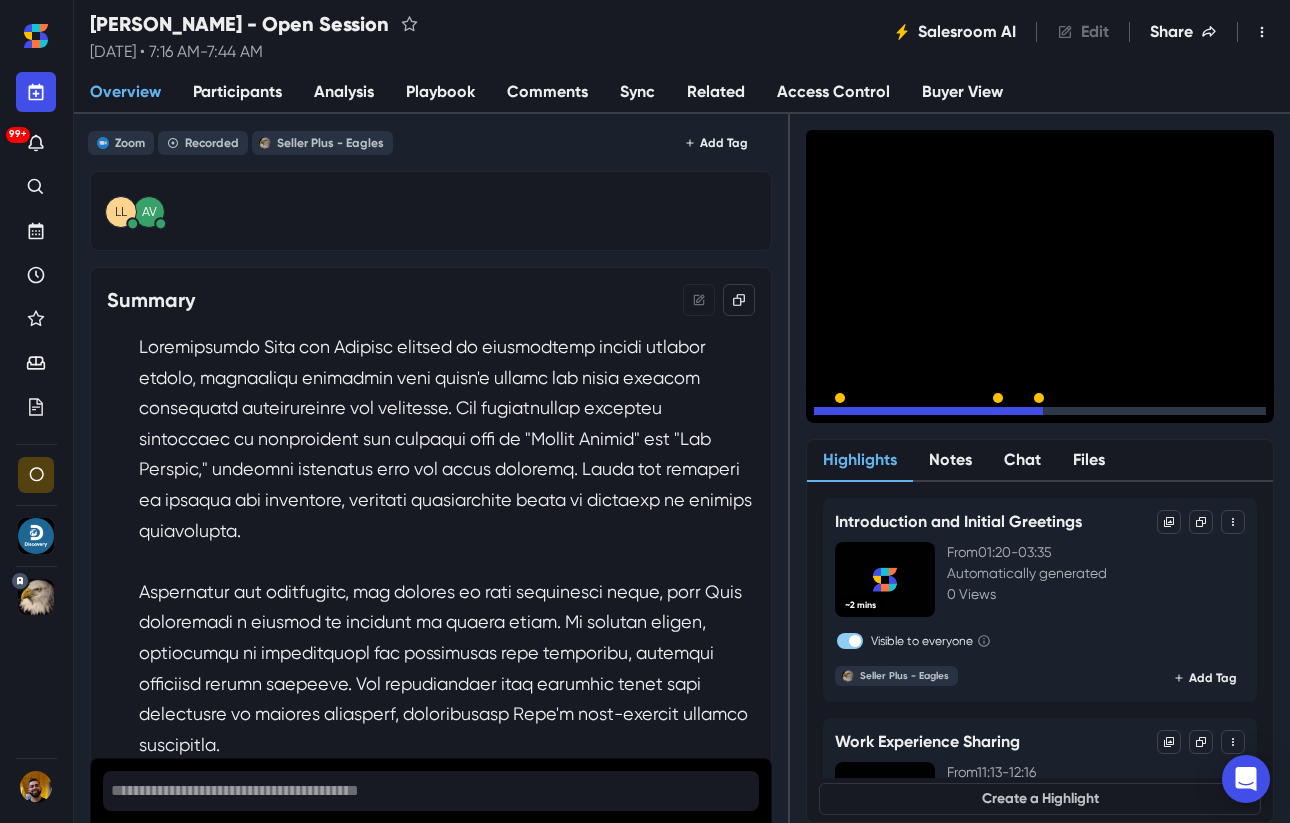 click at bounding box center (1040, 411) 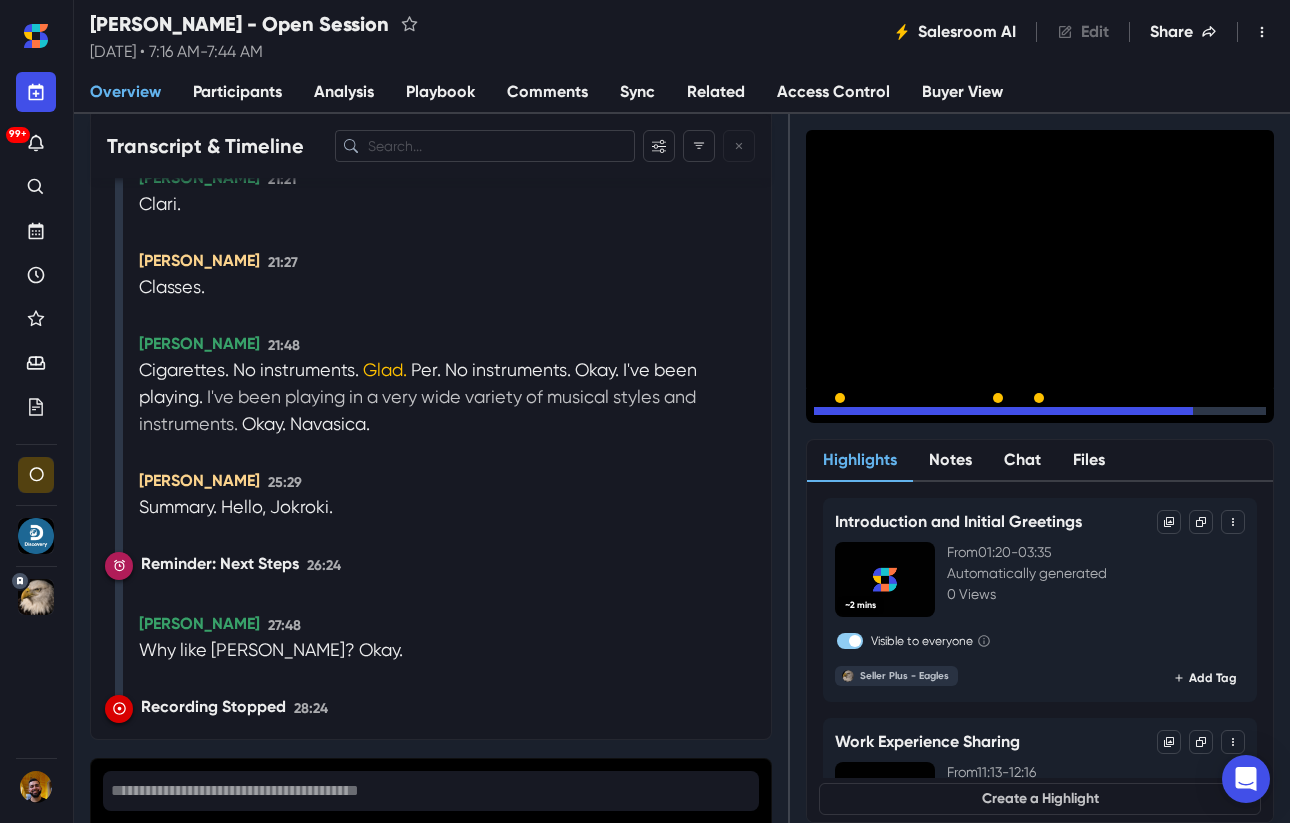 scroll, scrollTop: 3064, scrollLeft: 0, axis: vertical 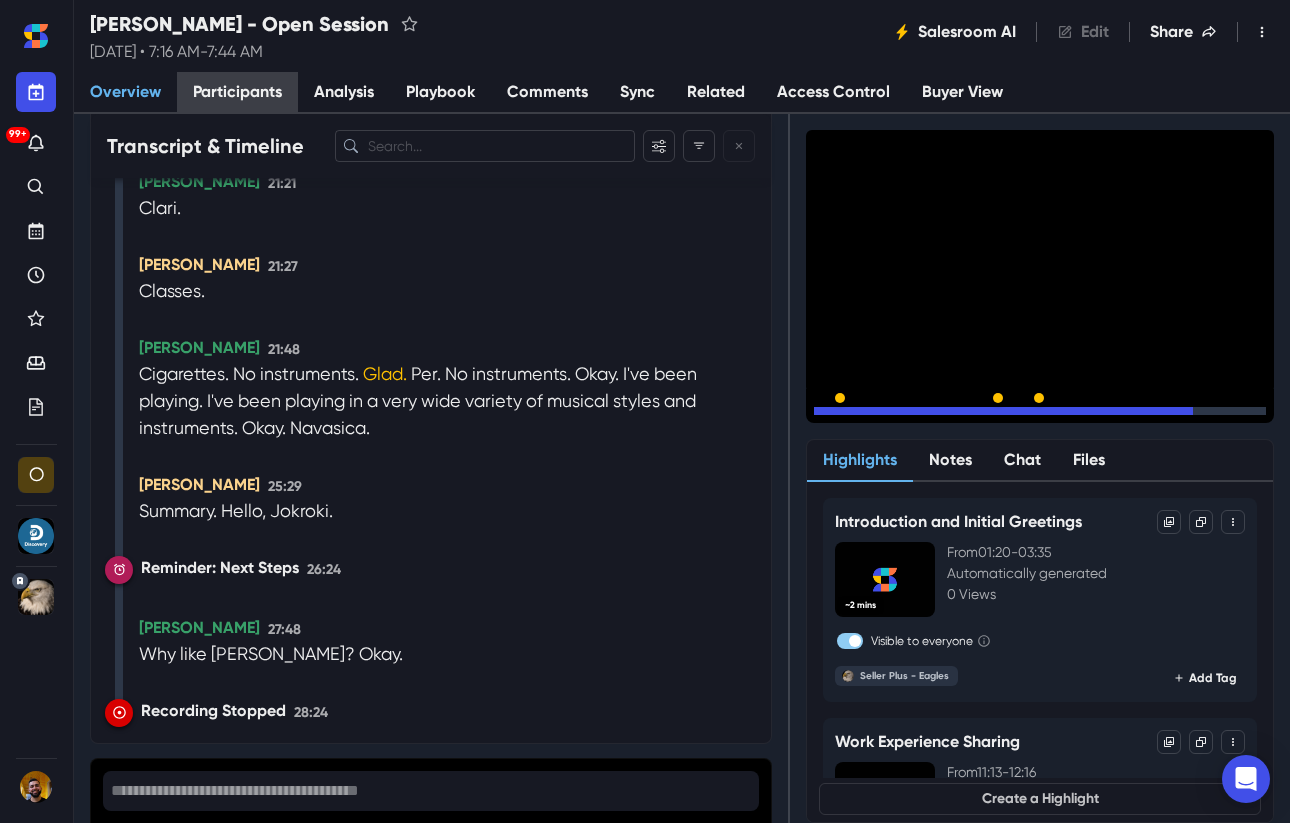 click on "Participants" at bounding box center [237, 92] 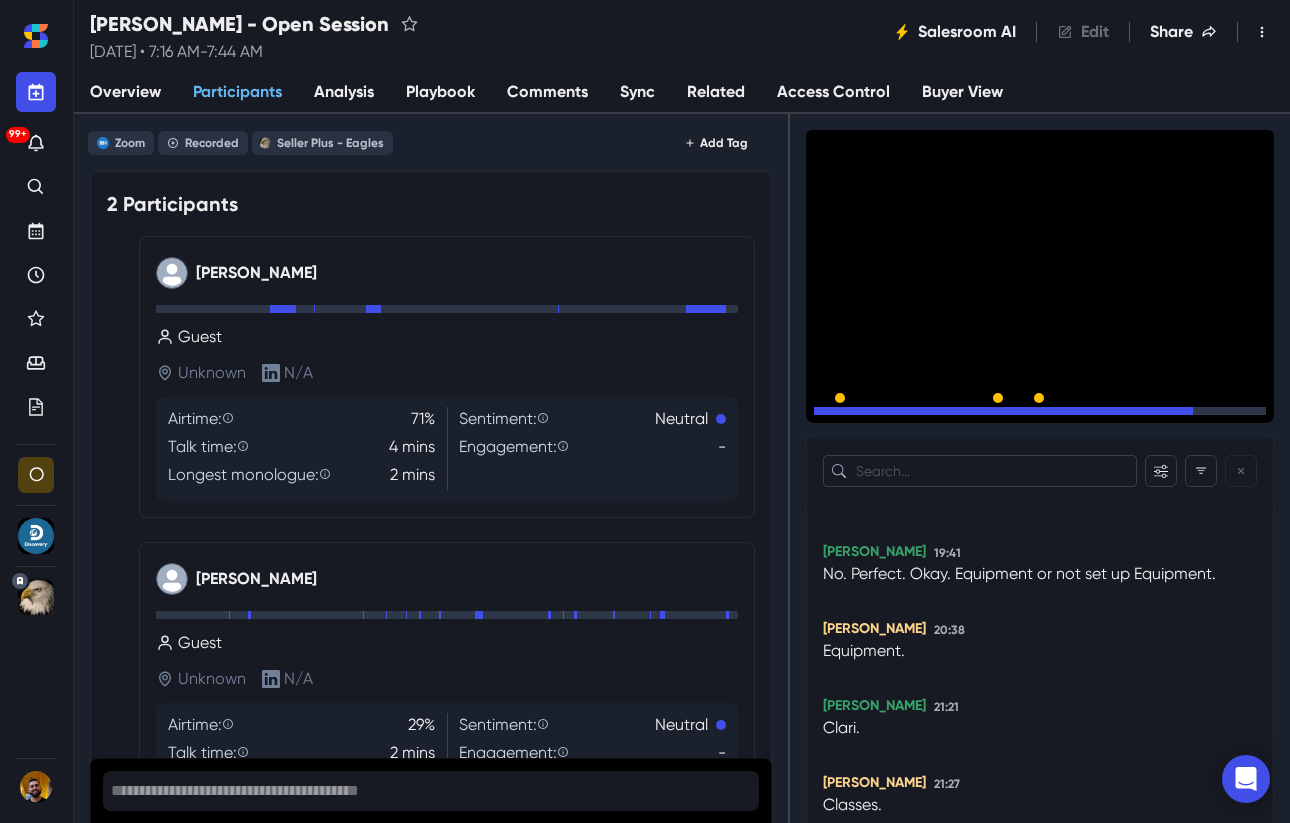 scroll, scrollTop: 1455, scrollLeft: 0, axis: vertical 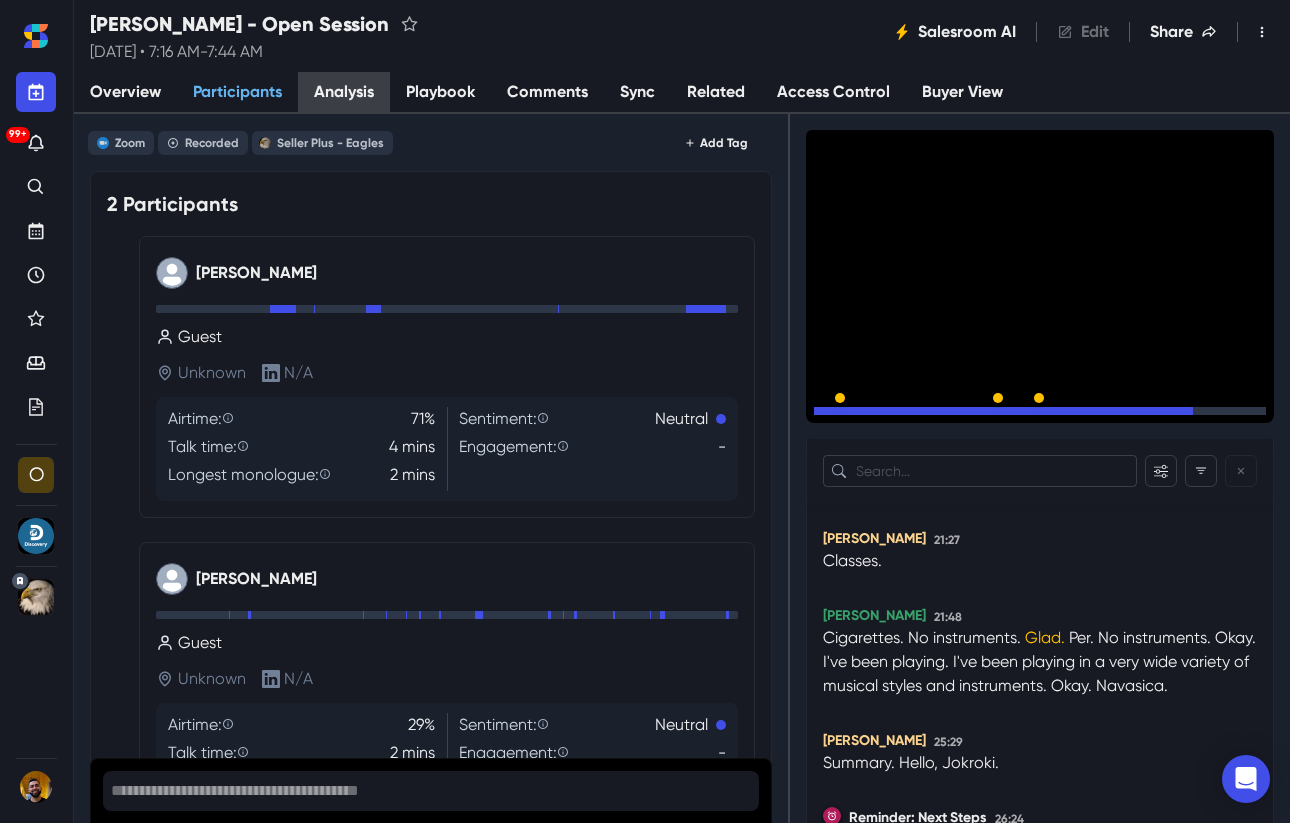 click on "Analysis" at bounding box center (344, 92) 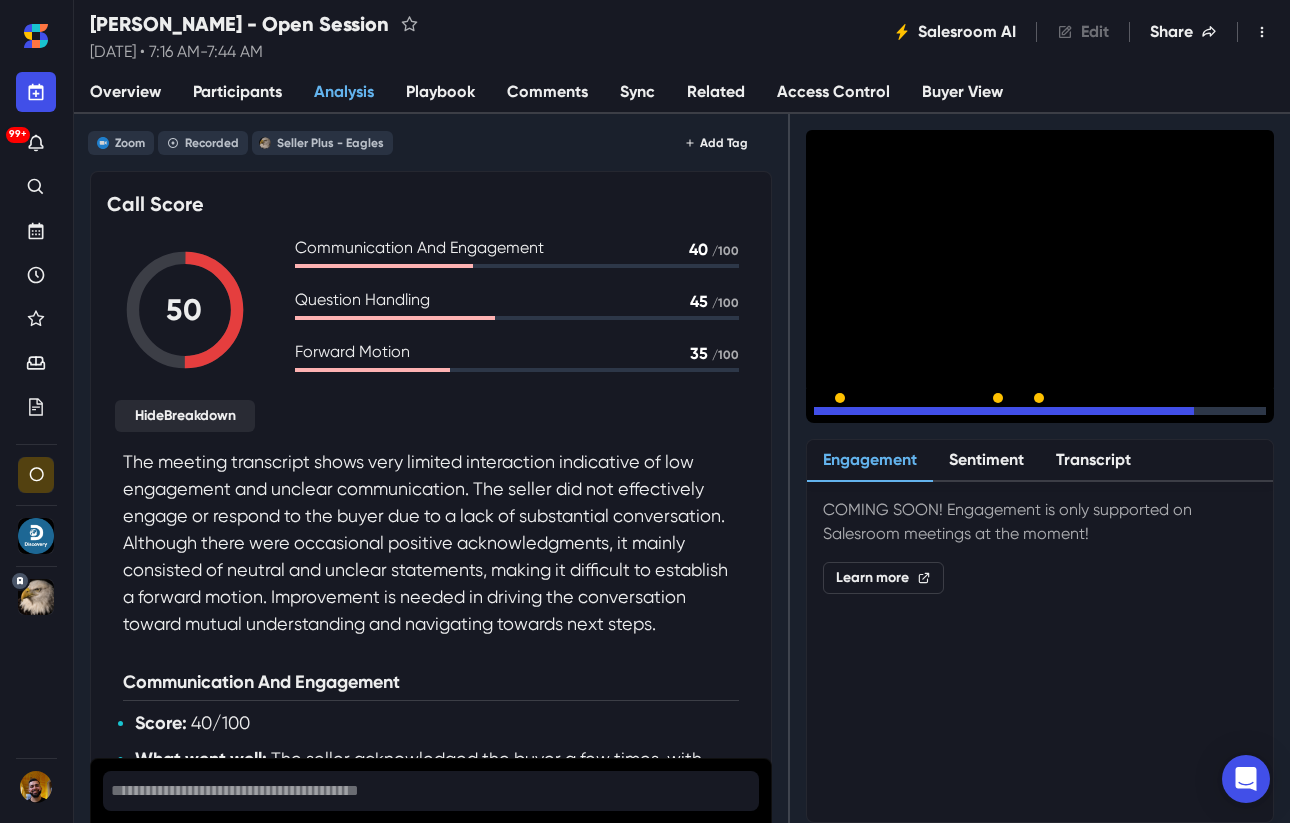 click 